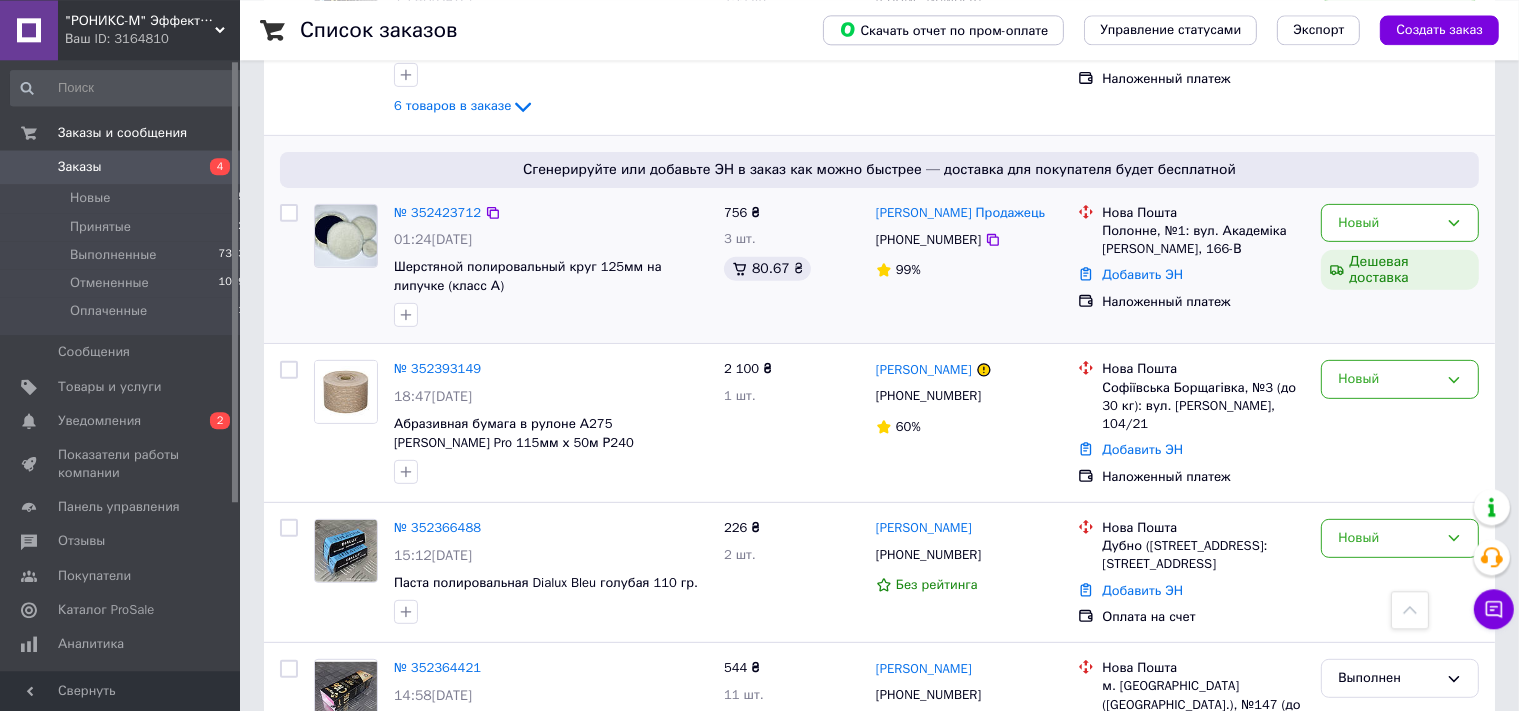 scroll, scrollTop: 633, scrollLeft: 0, axis: vertical 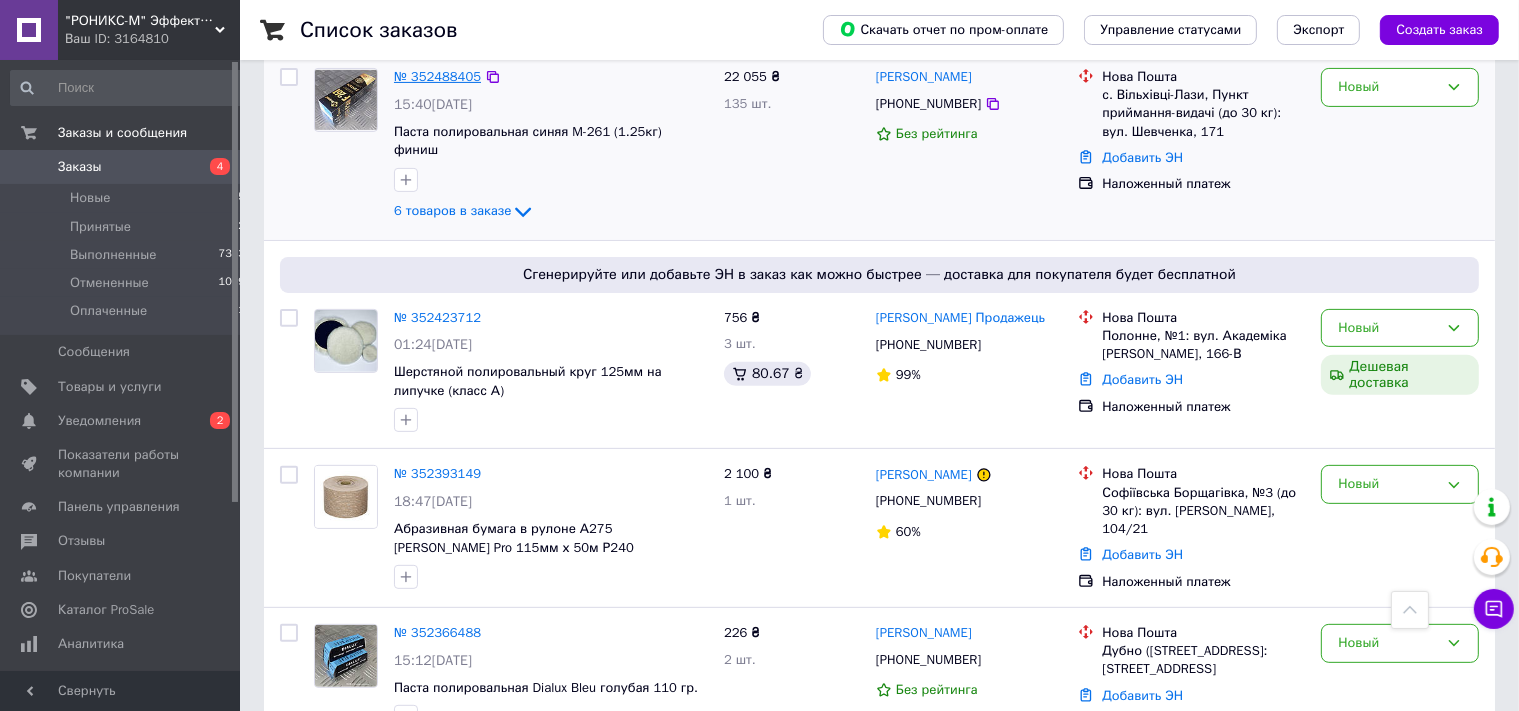 click on "№ 352488405" at bounding box center (437, 76) 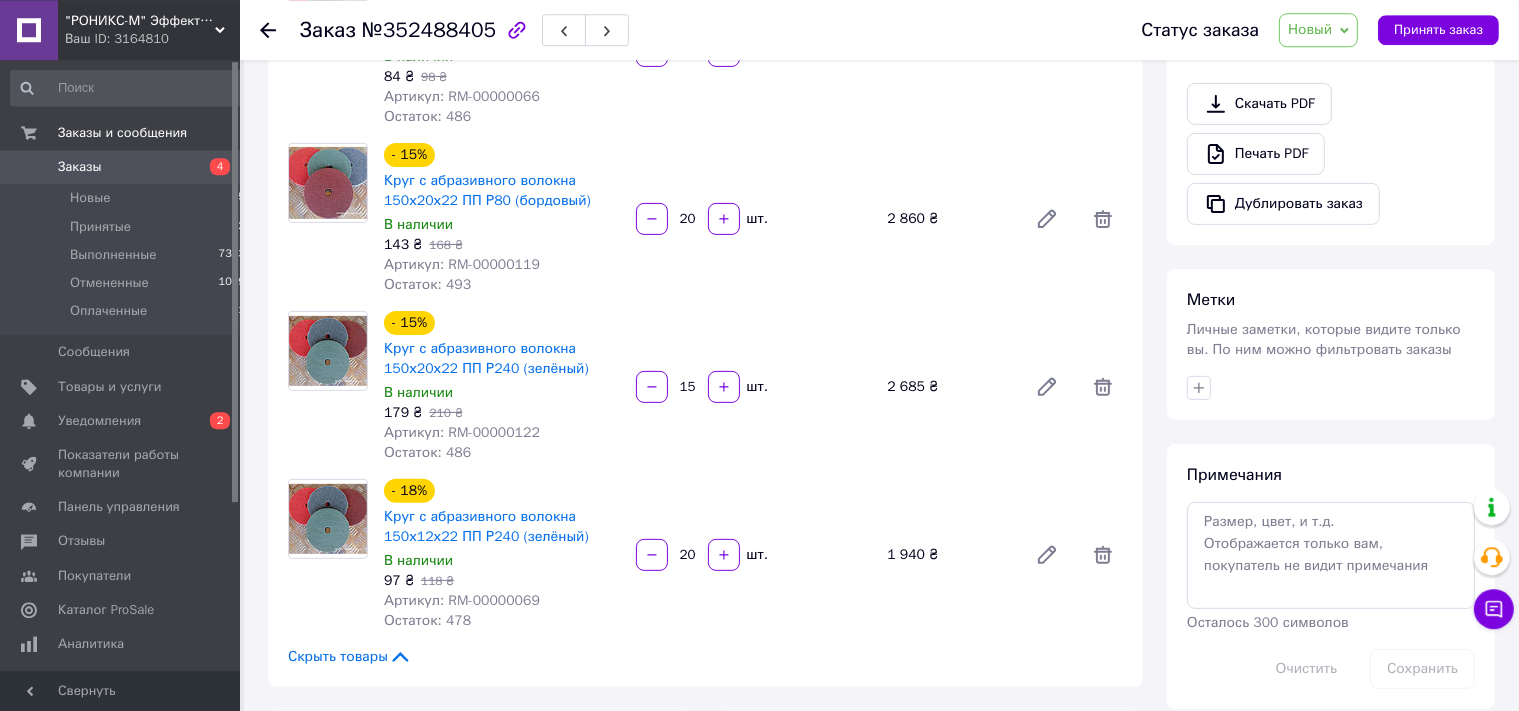 scroll, scrollTop: 422, scrollLeft: 0, axis: vertical 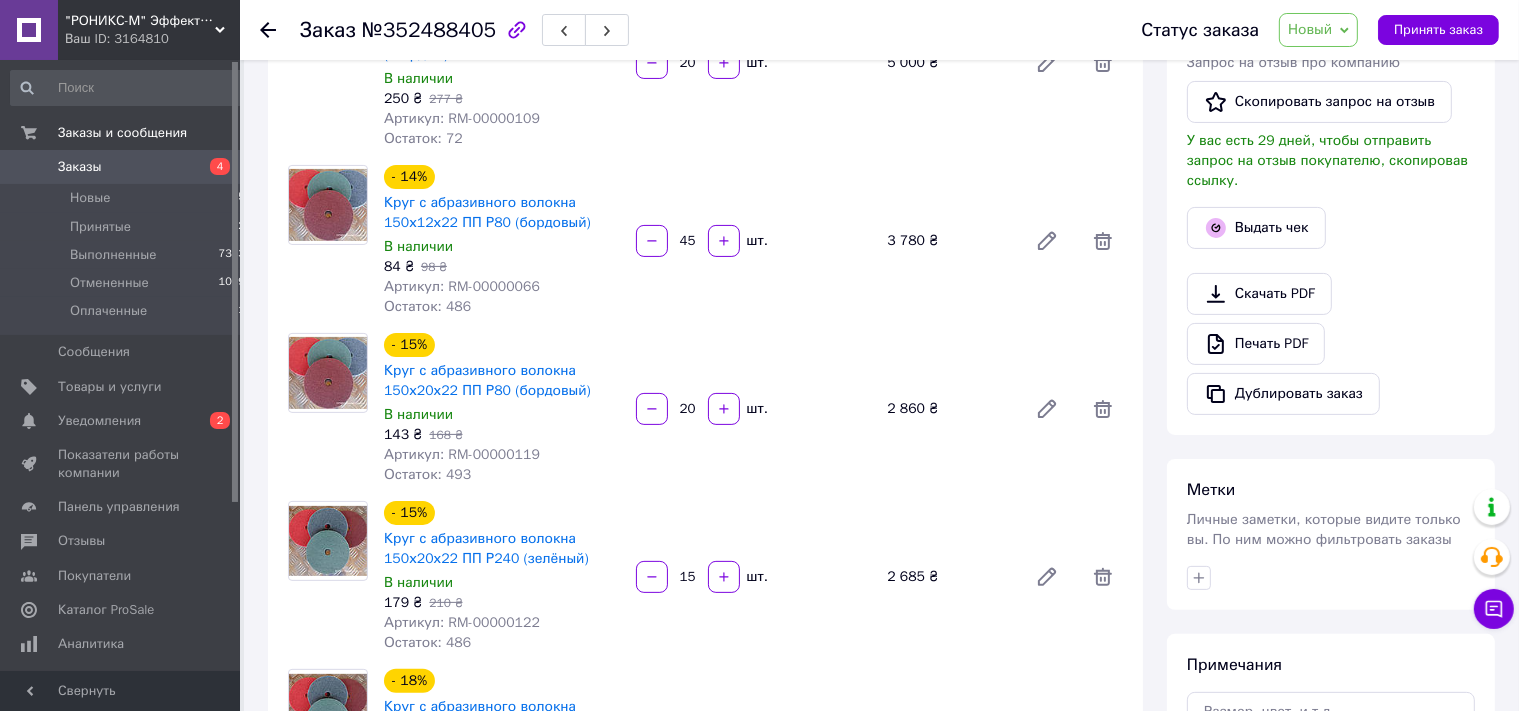 click on "Новый" at bounding box center (1318, 30) 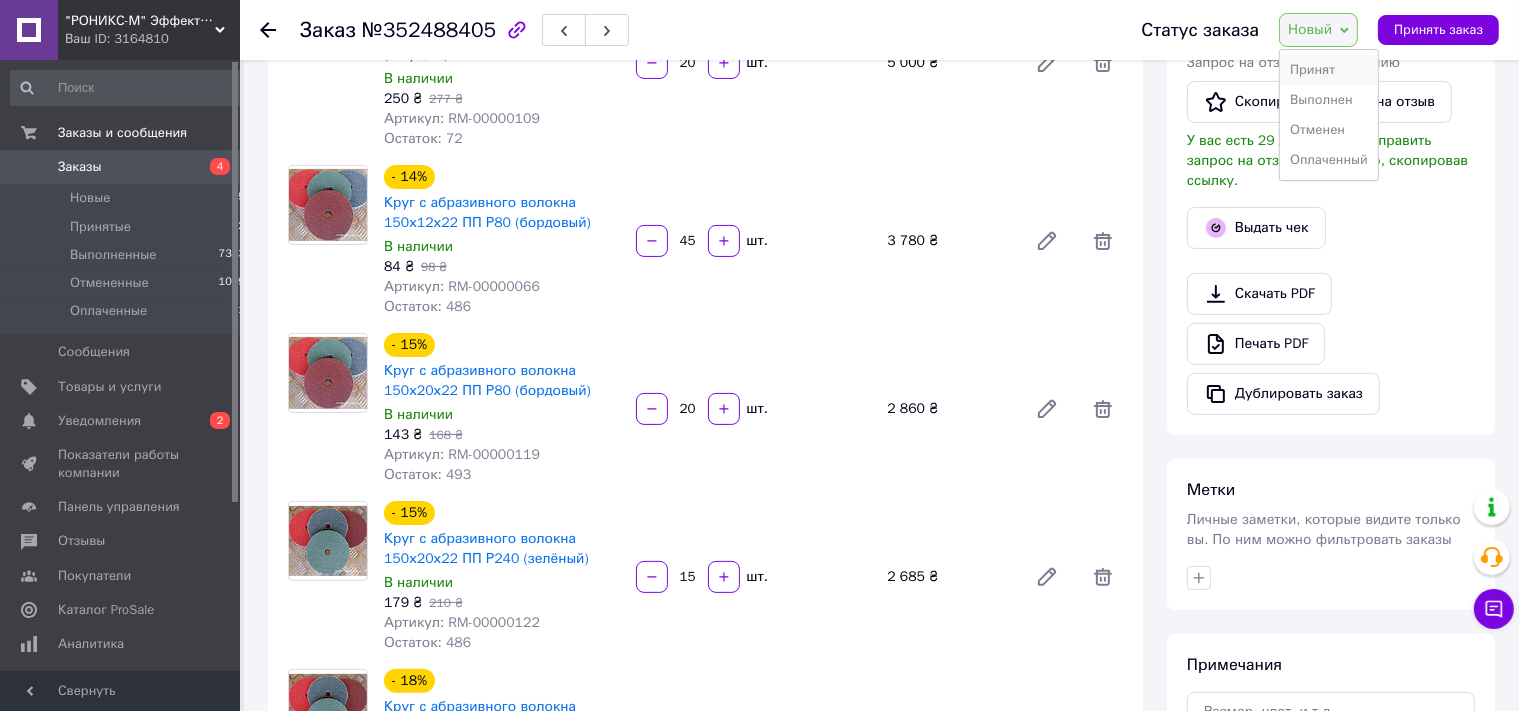 click on "Принят" at bounding box center (1329, 70) 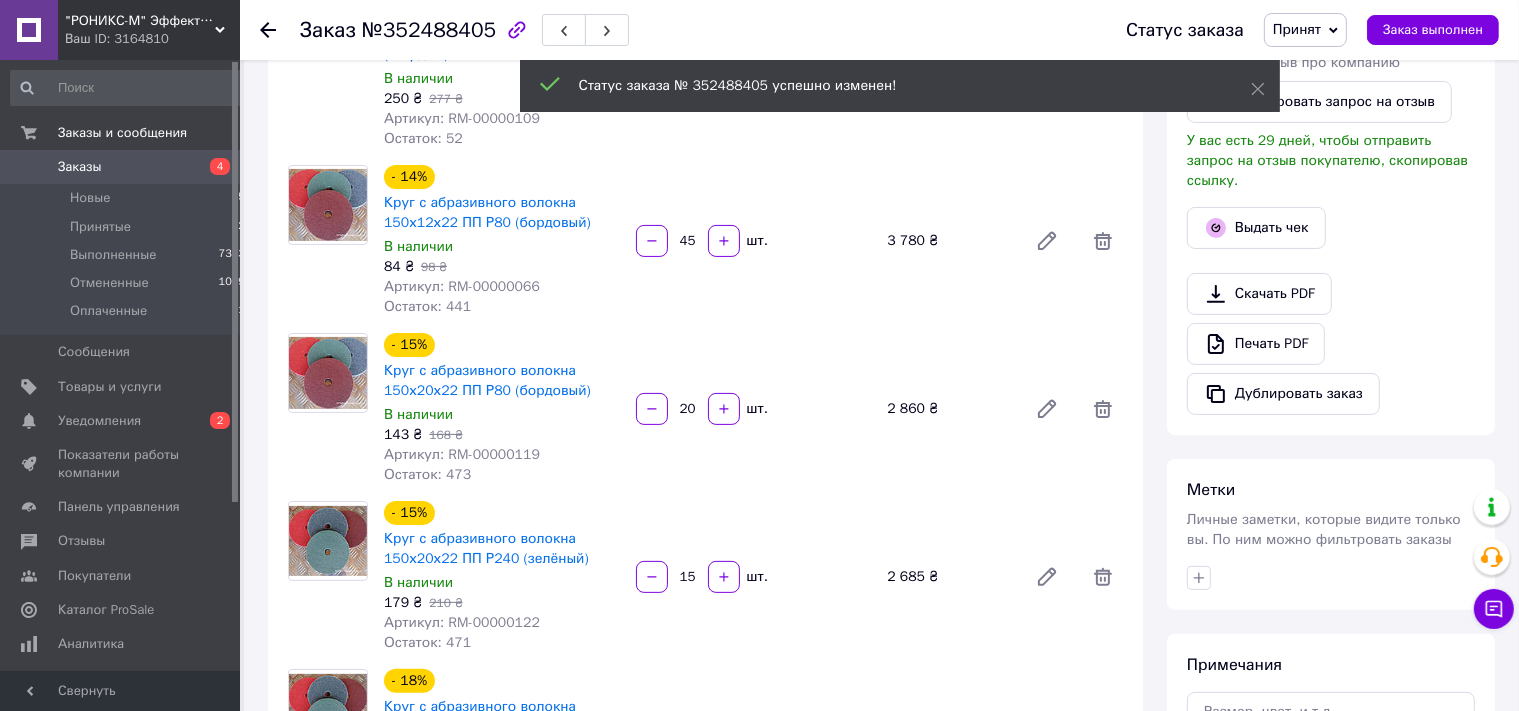 scroll, scrollTop: 0, scrollLeft: 0, axis: both 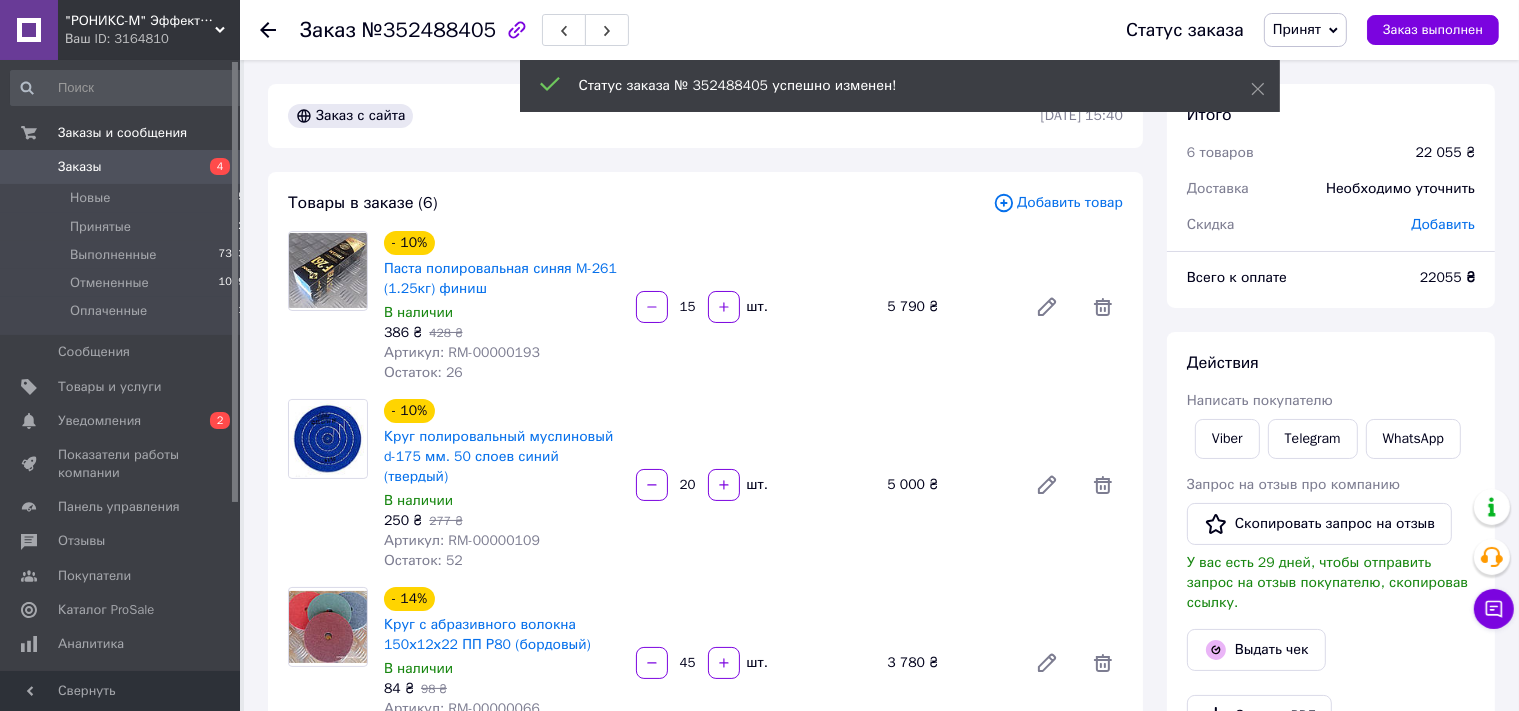 click 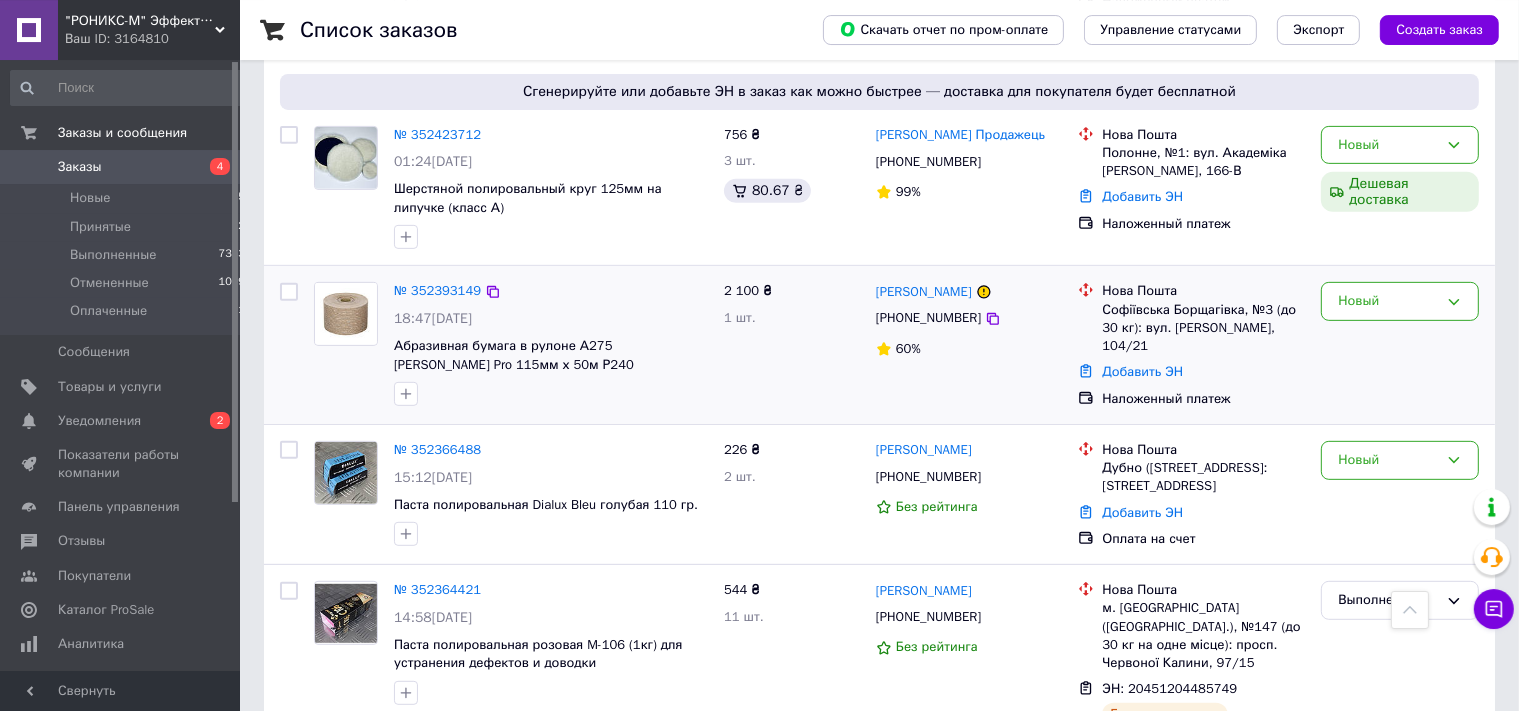 scroll, scrollTop: 844, scrollLeft: 0, axis: vertical 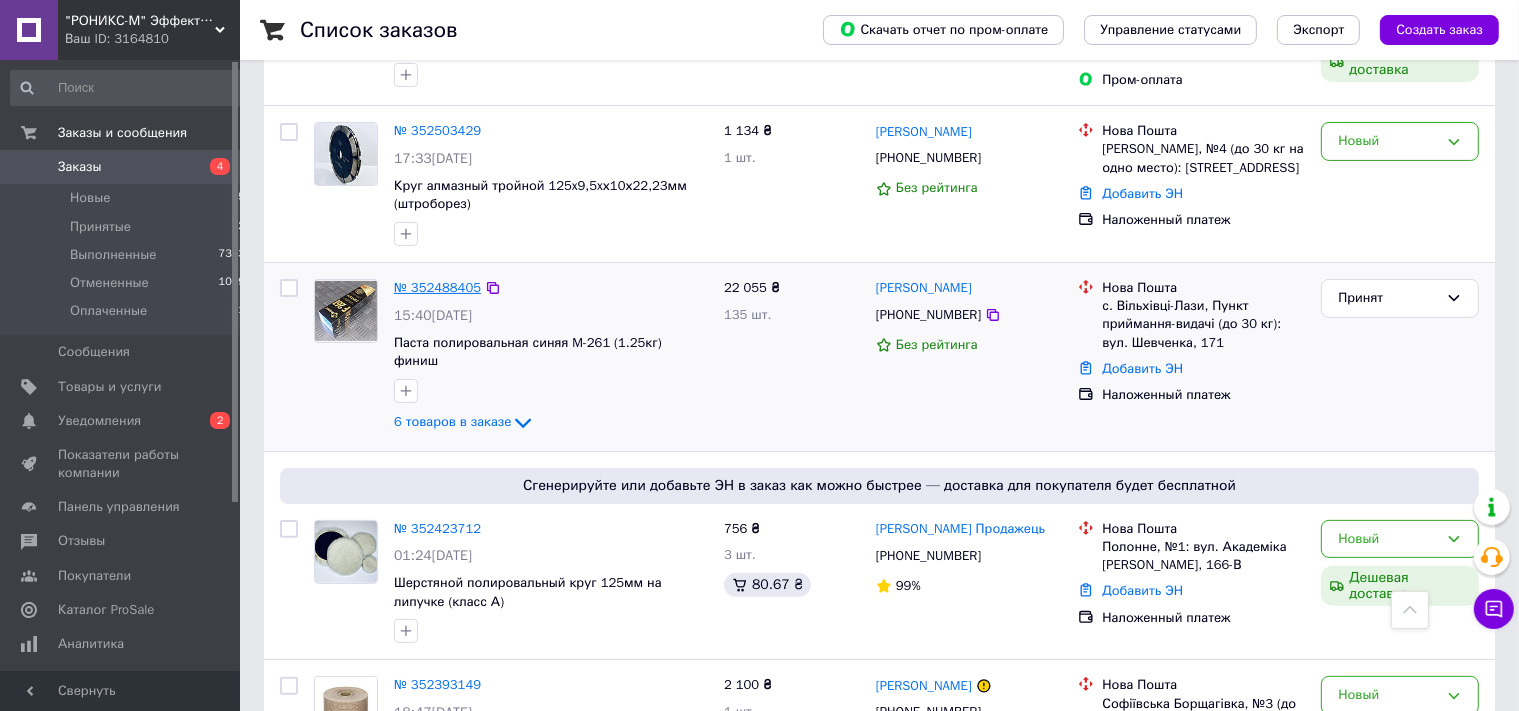 click on "№ 352488405" at bounding box center (437, 287) 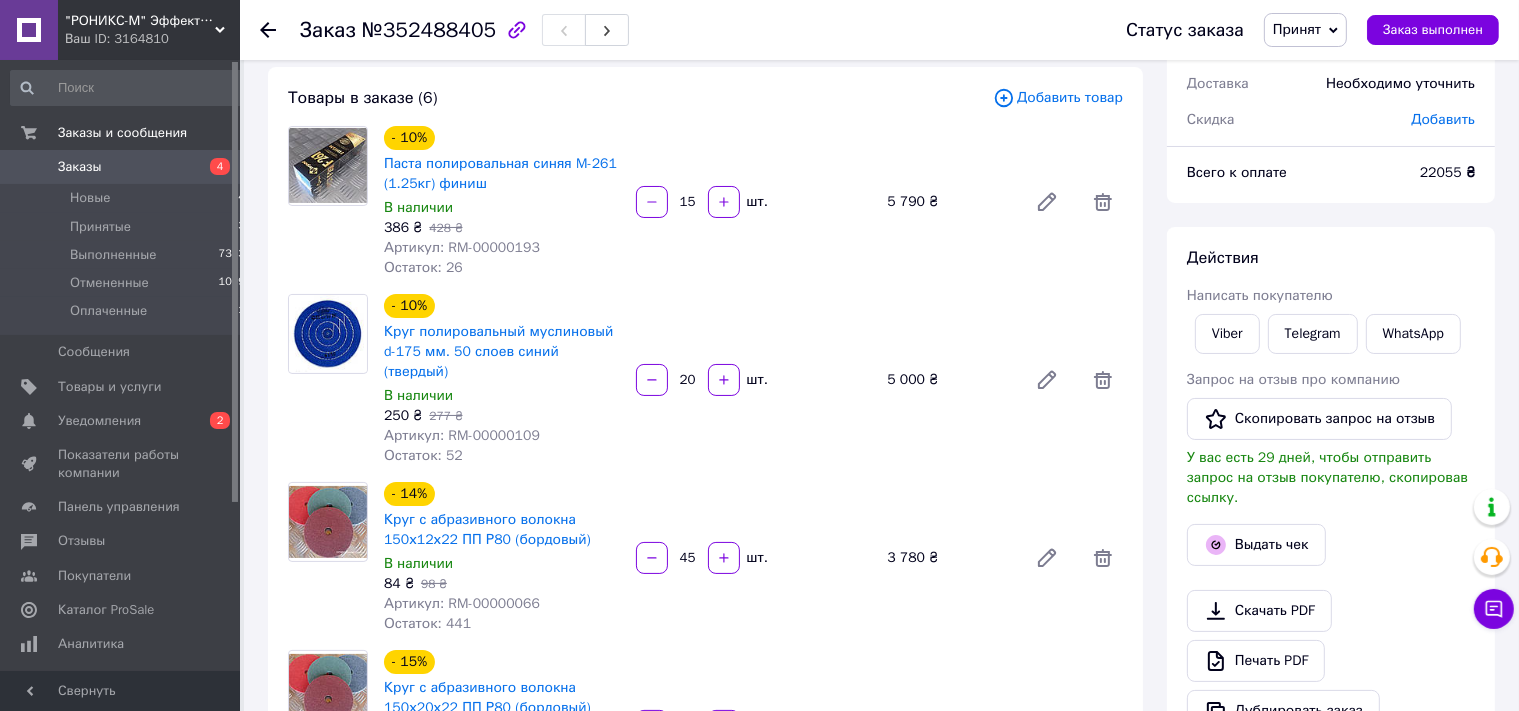 scroll, scrollTop: 0, scrollLeft: 0, axis: both 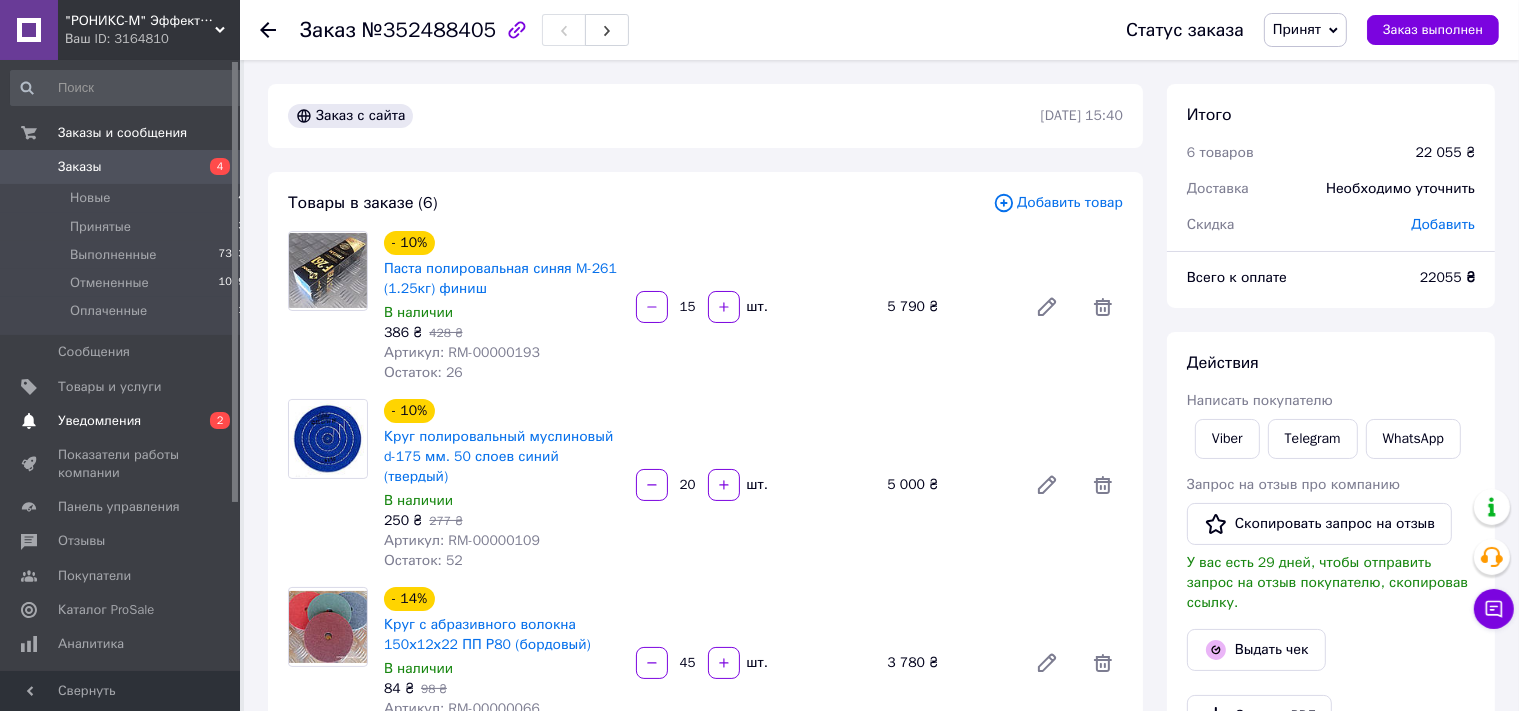 click on "Уведомления" at bounding box center [99, 421] 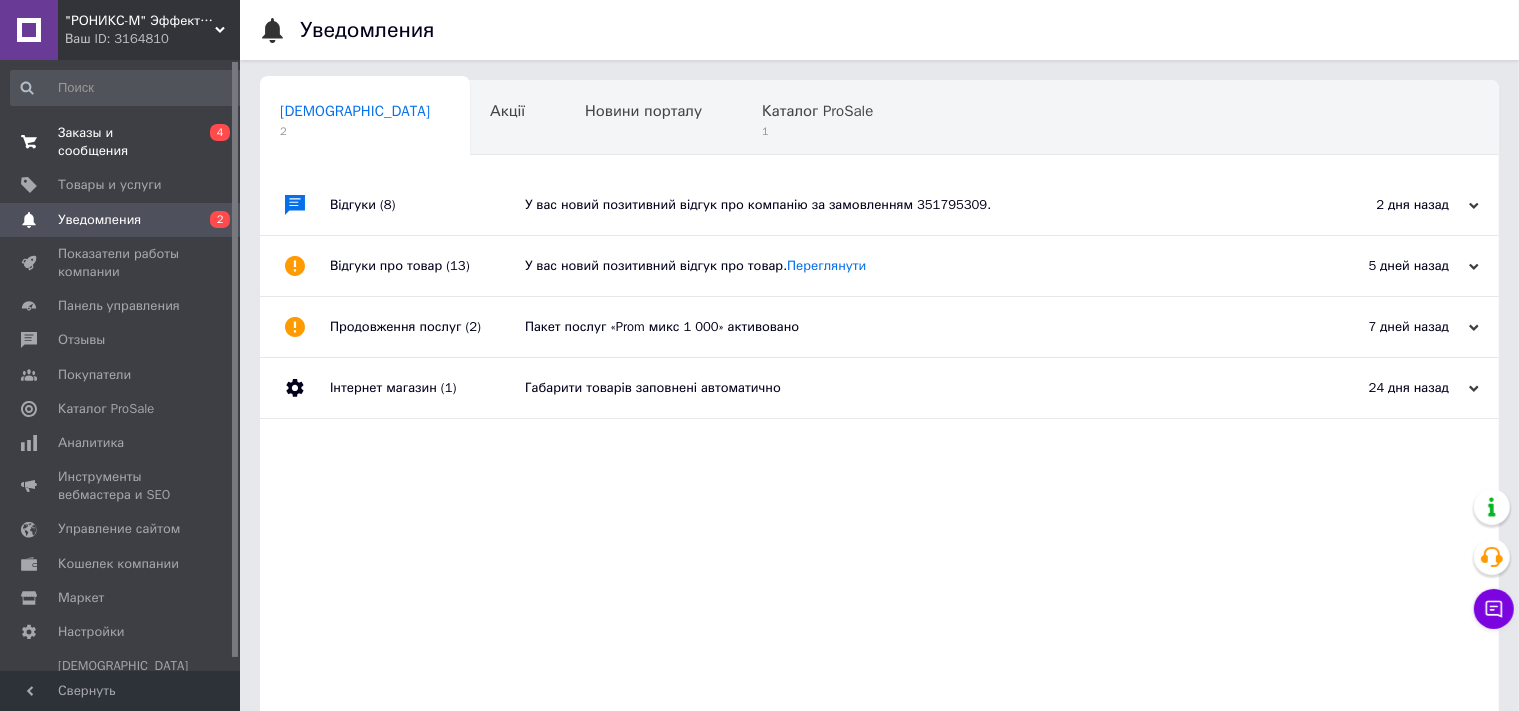 click on "Заказы и сообщения" at bounding box center [121, 142] 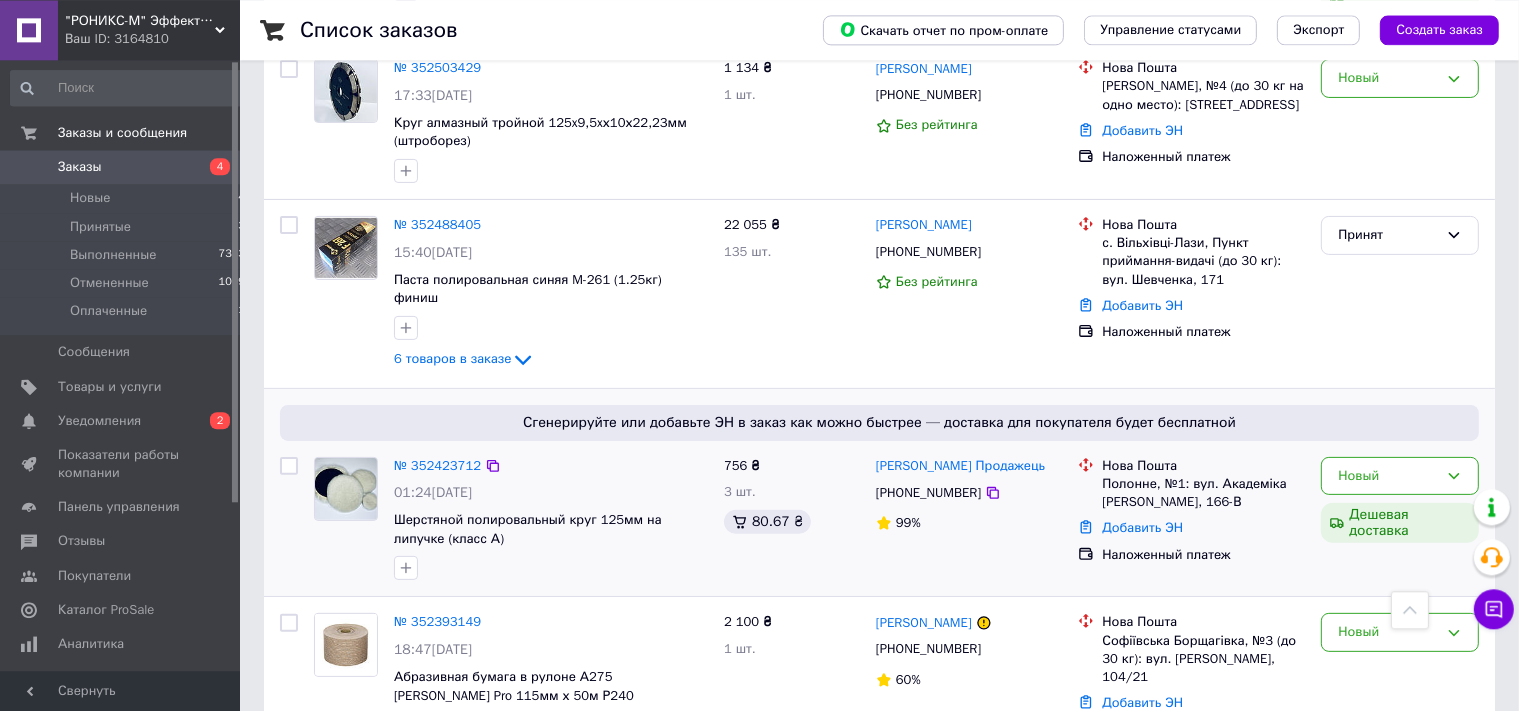 scroll, scrollTop: 528, scrollLeft: 0, axis: vertical 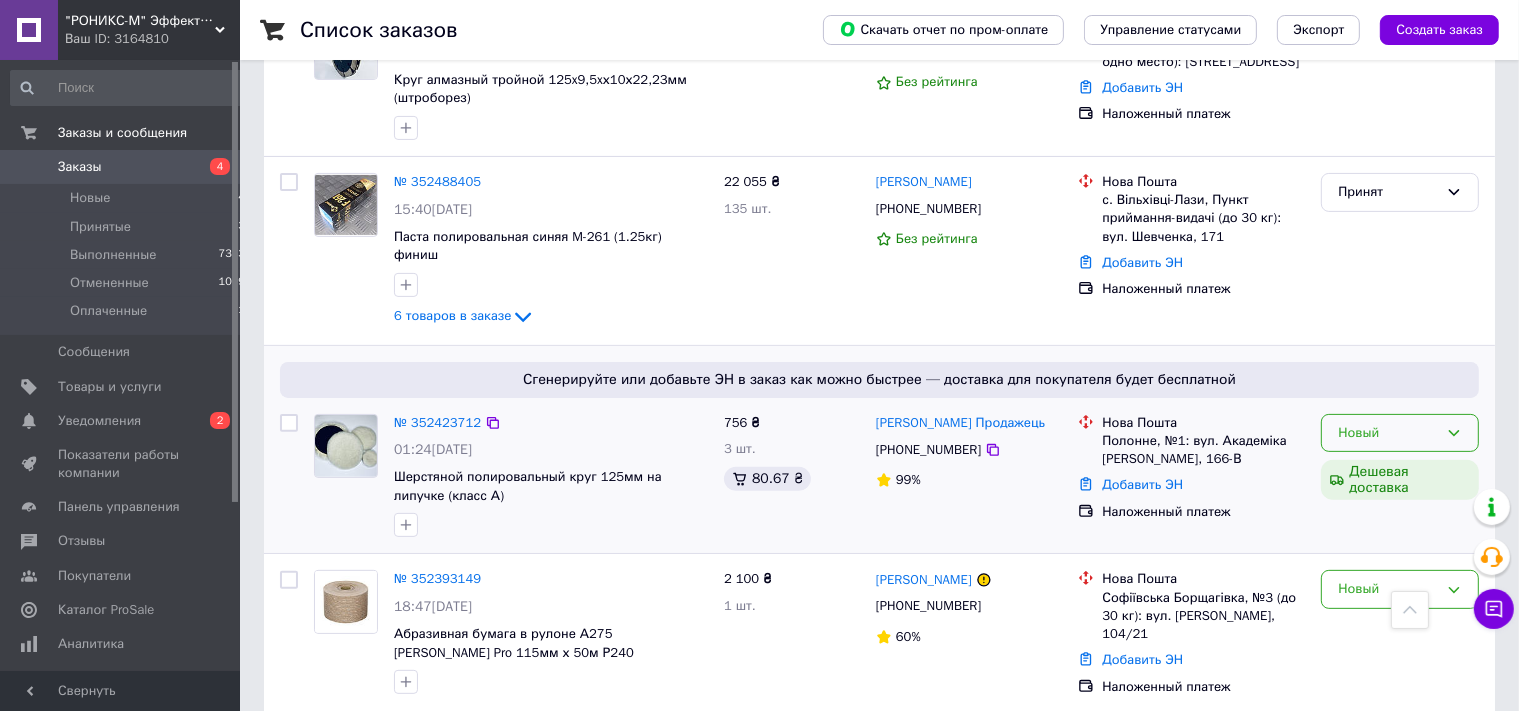 click on "Новый" at bounding box center (1388, 433) 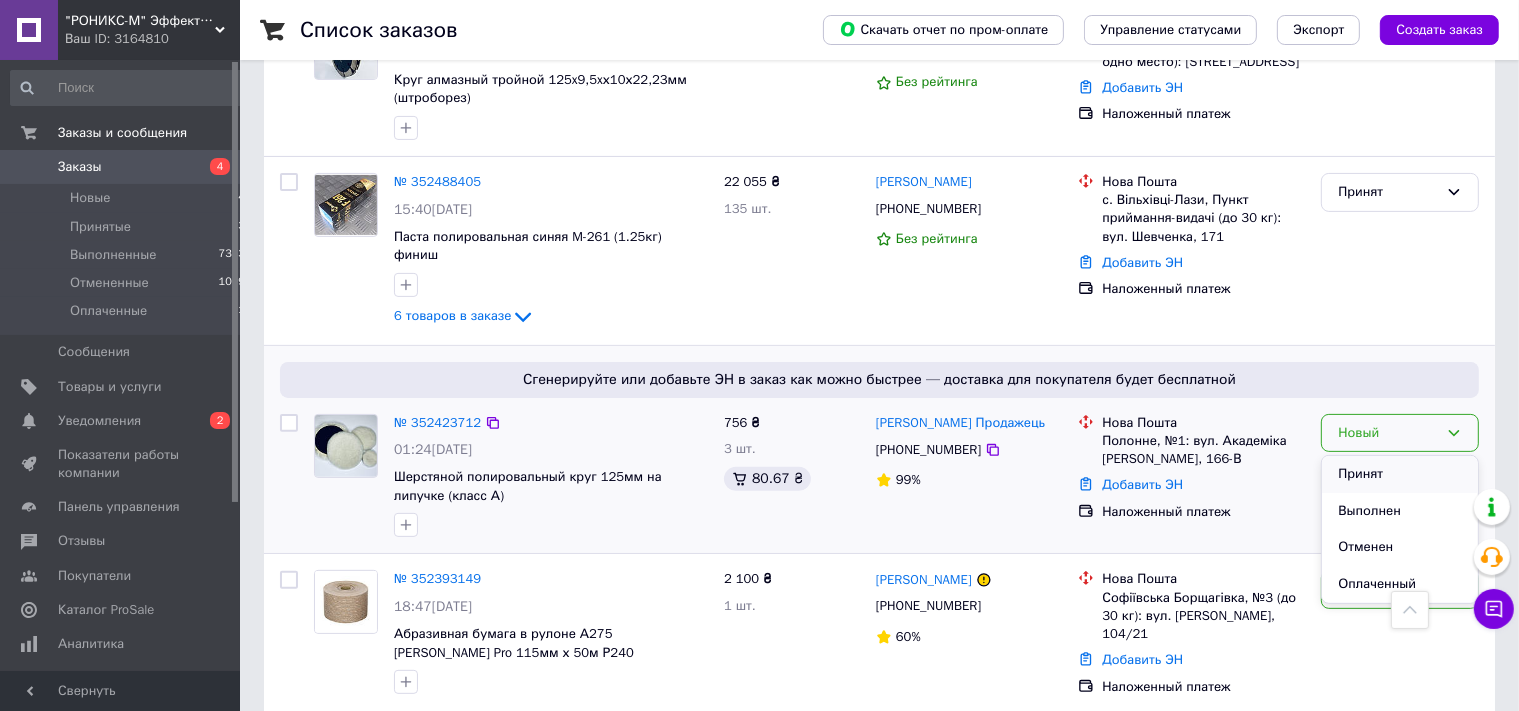 click on "Принят" at bounding box center (1400, 474) 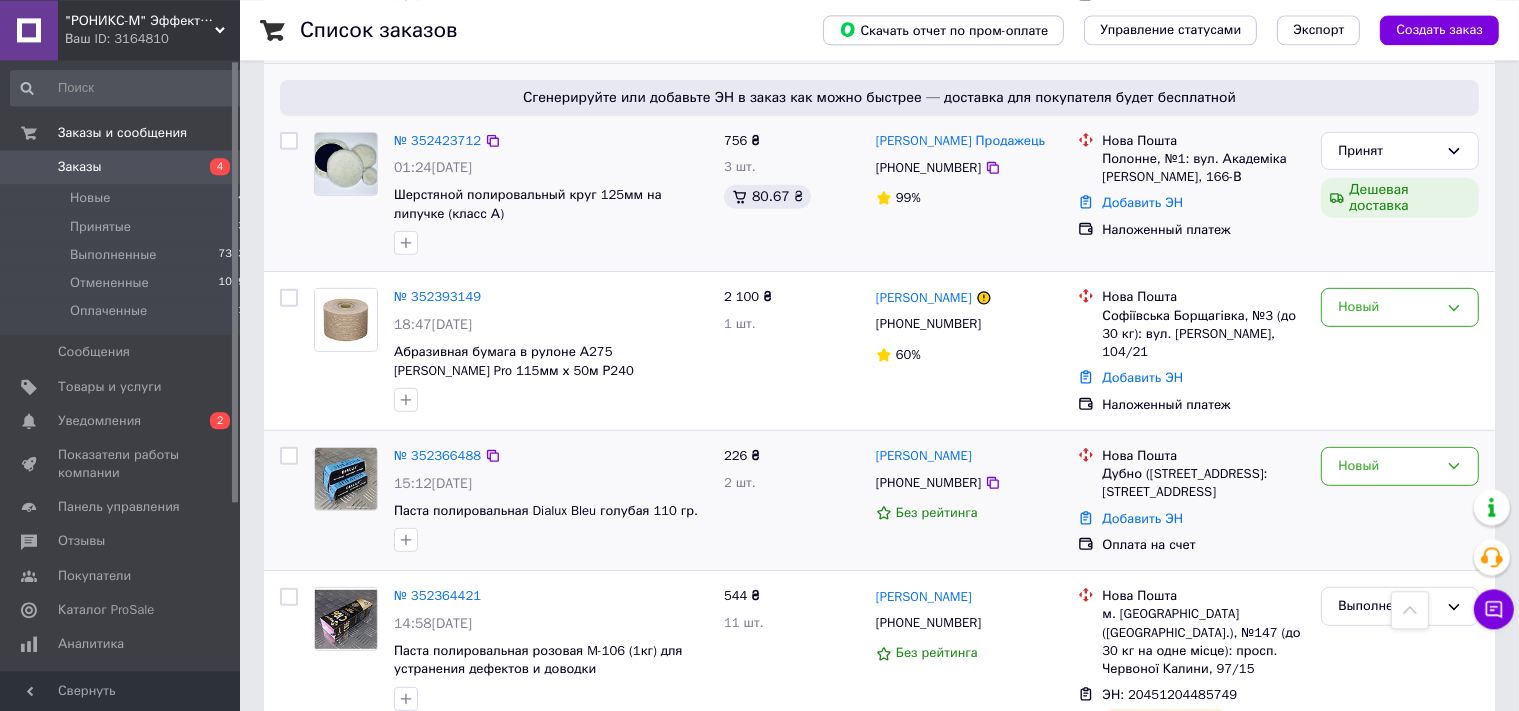 scroll, scrollTop: 950, scrollLeft: 0, axis: vertical 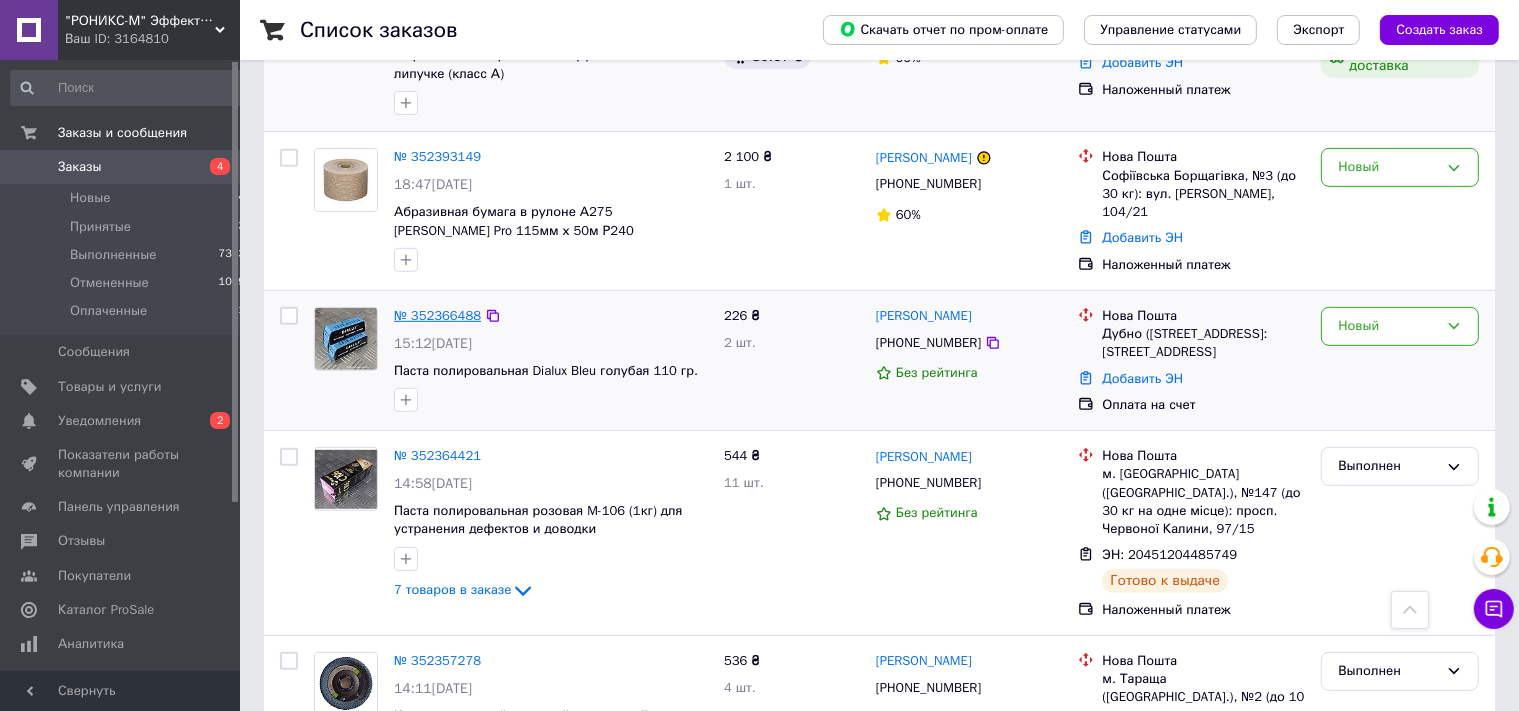 click on "№ 352366488" at bounding box center (437, 315) 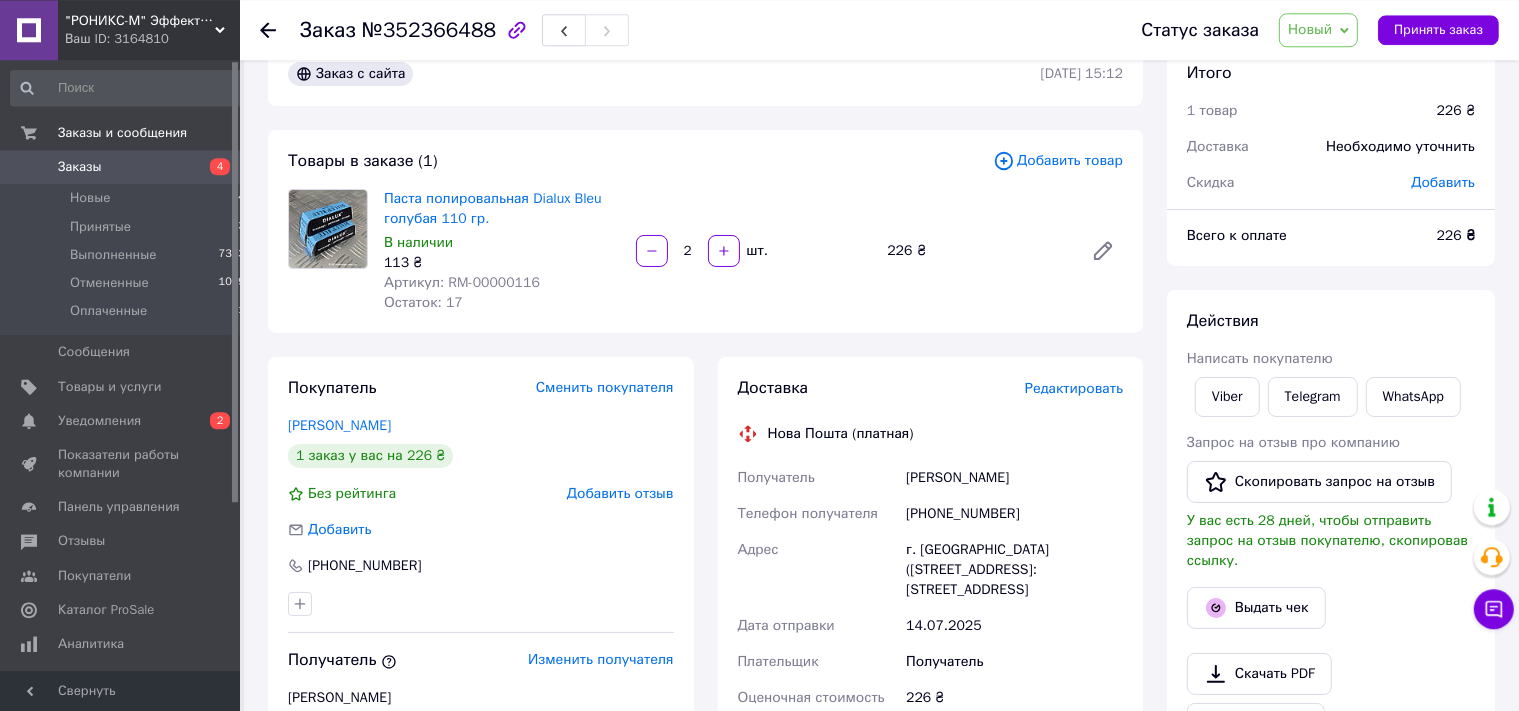scroll, scrollTop: 0, scrollLeft: 0, axis: both 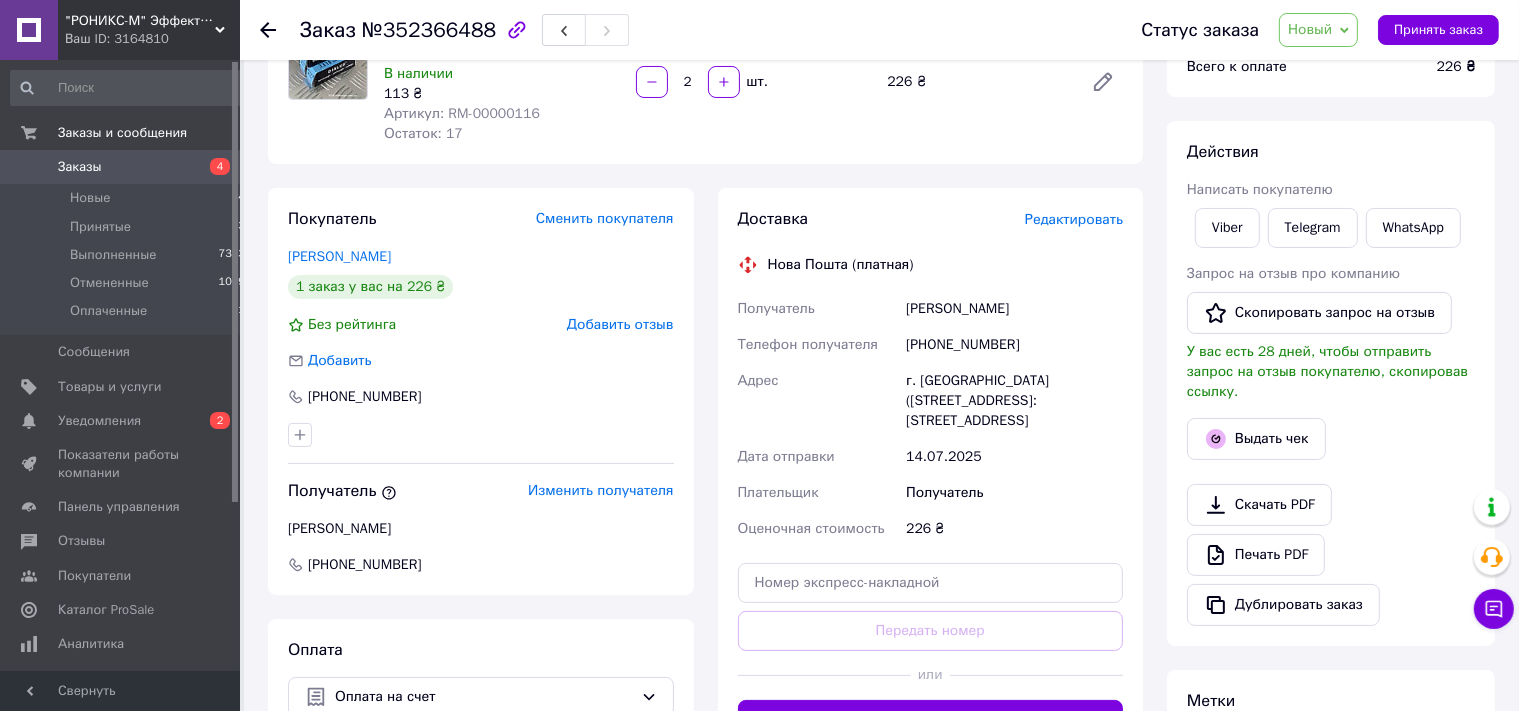 drag, startPoint x: 910, startPoint y: 306, endPoint x: 1026, endPoint y: 309, distance: 116.03879 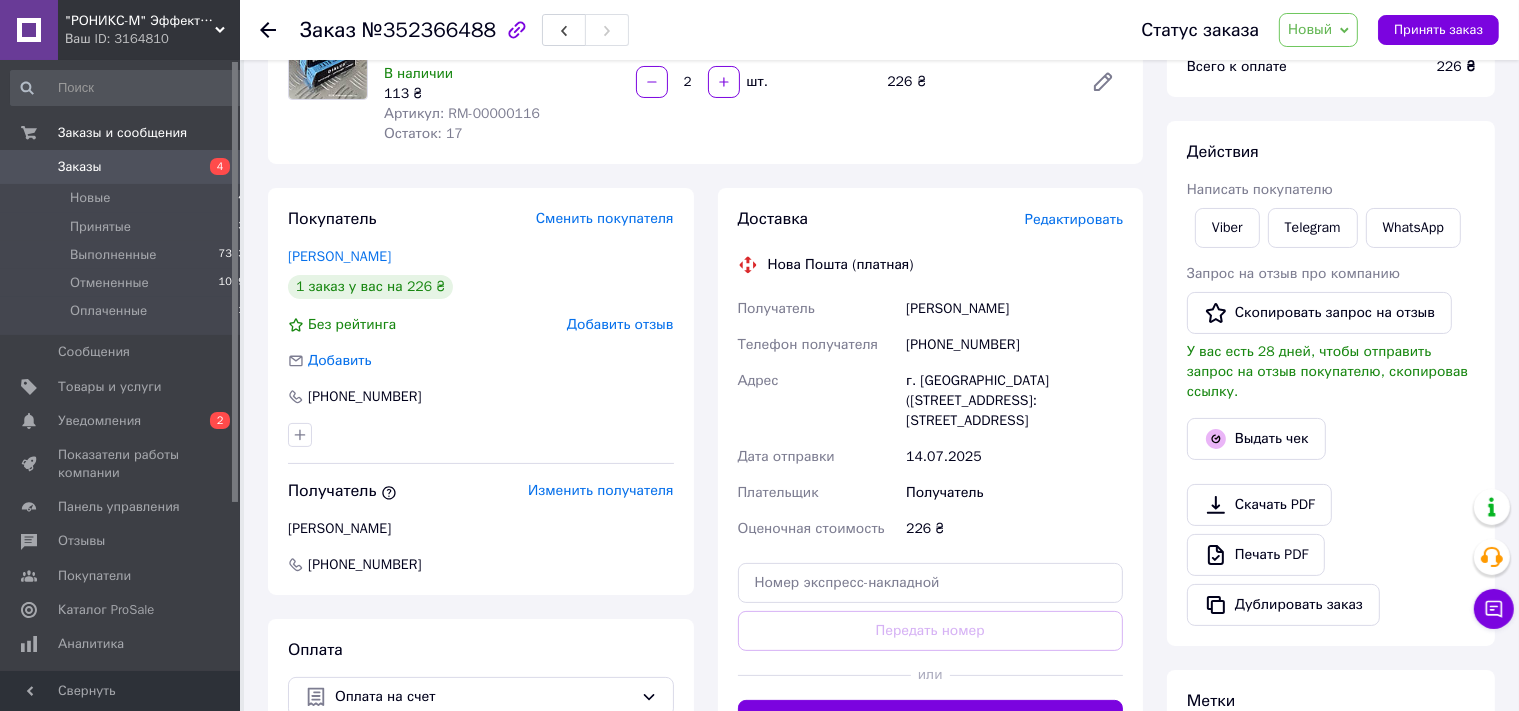 copy on "[PERSON_NAME]" 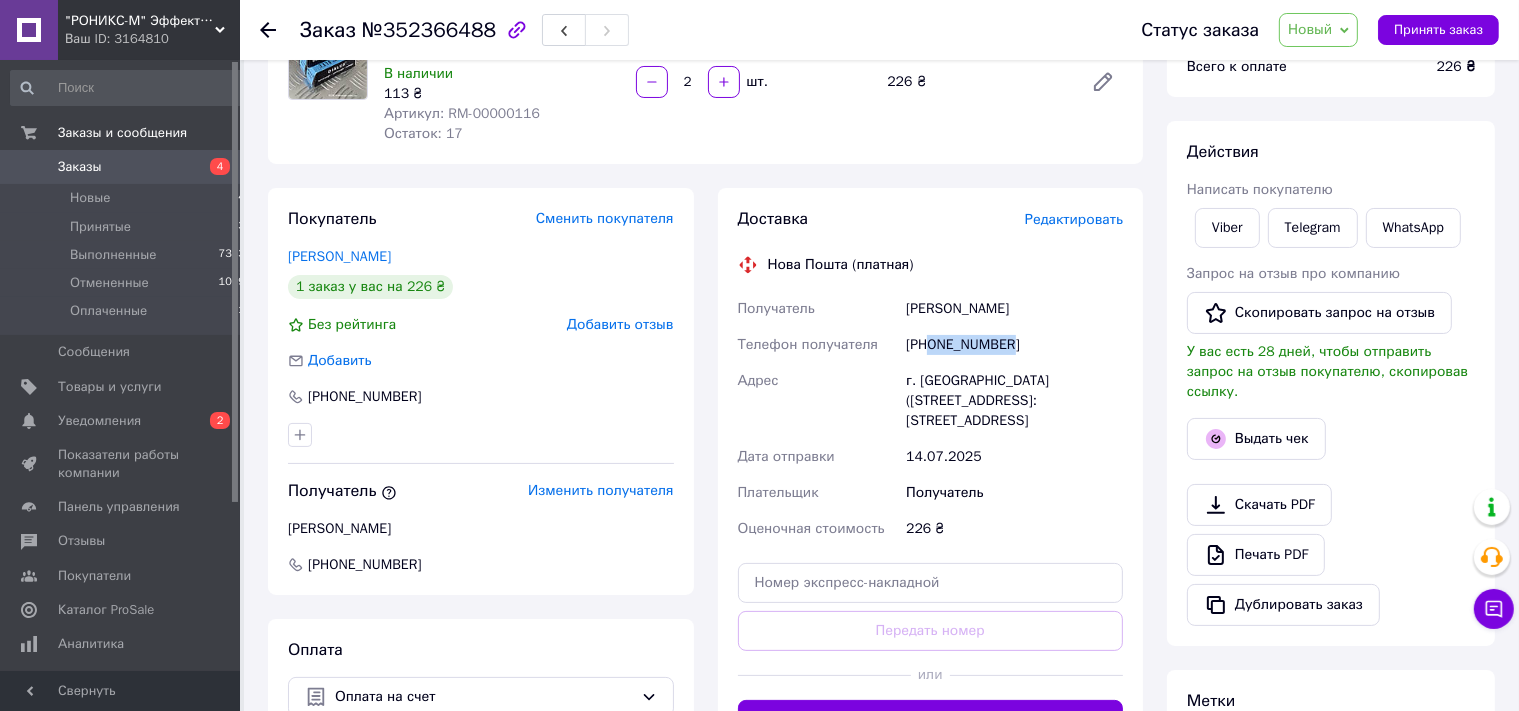 drag, startPoint x: 933, startPoint y: 347, endPoint x: 1016, endPoint y: 352, distance: 83.15047 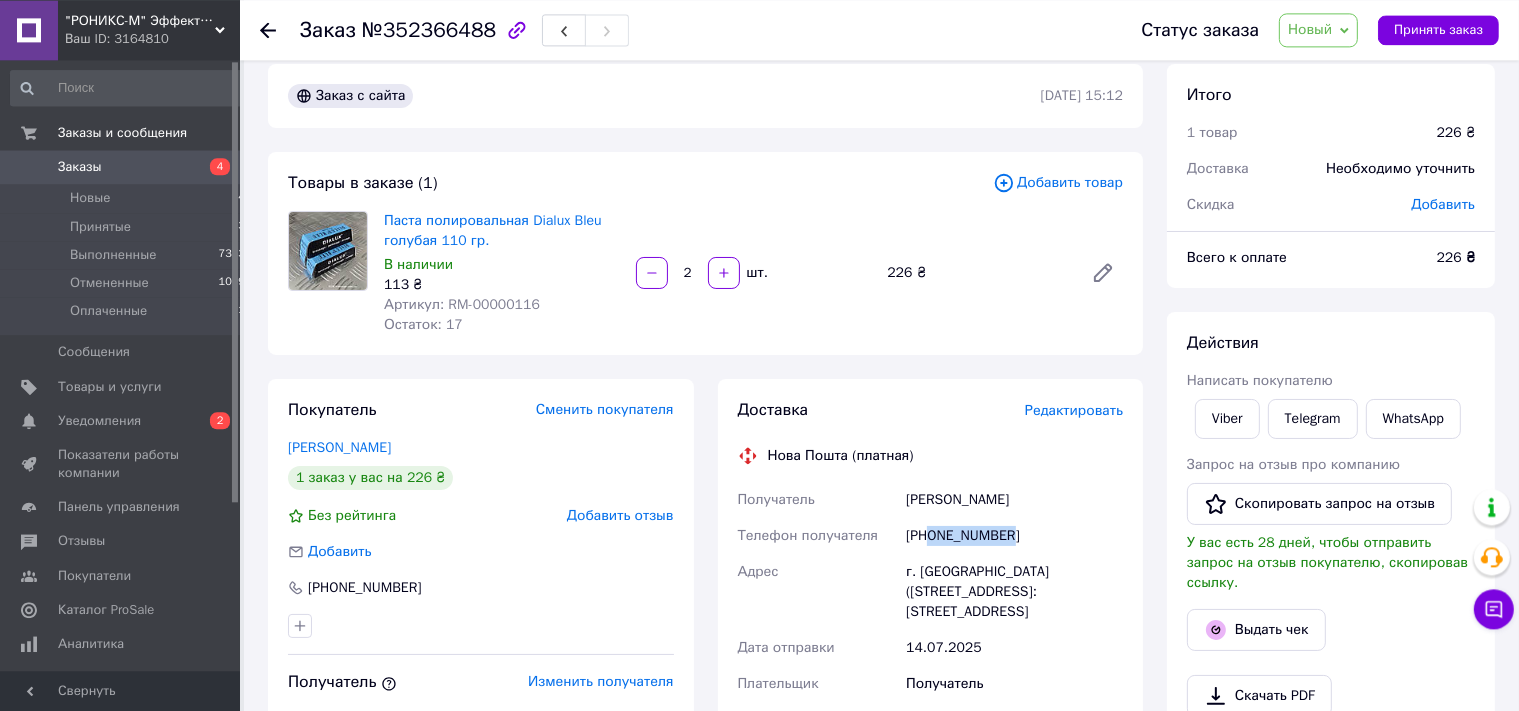 scroll, scrollTop: 0, scrollLeft: 0, axis: both 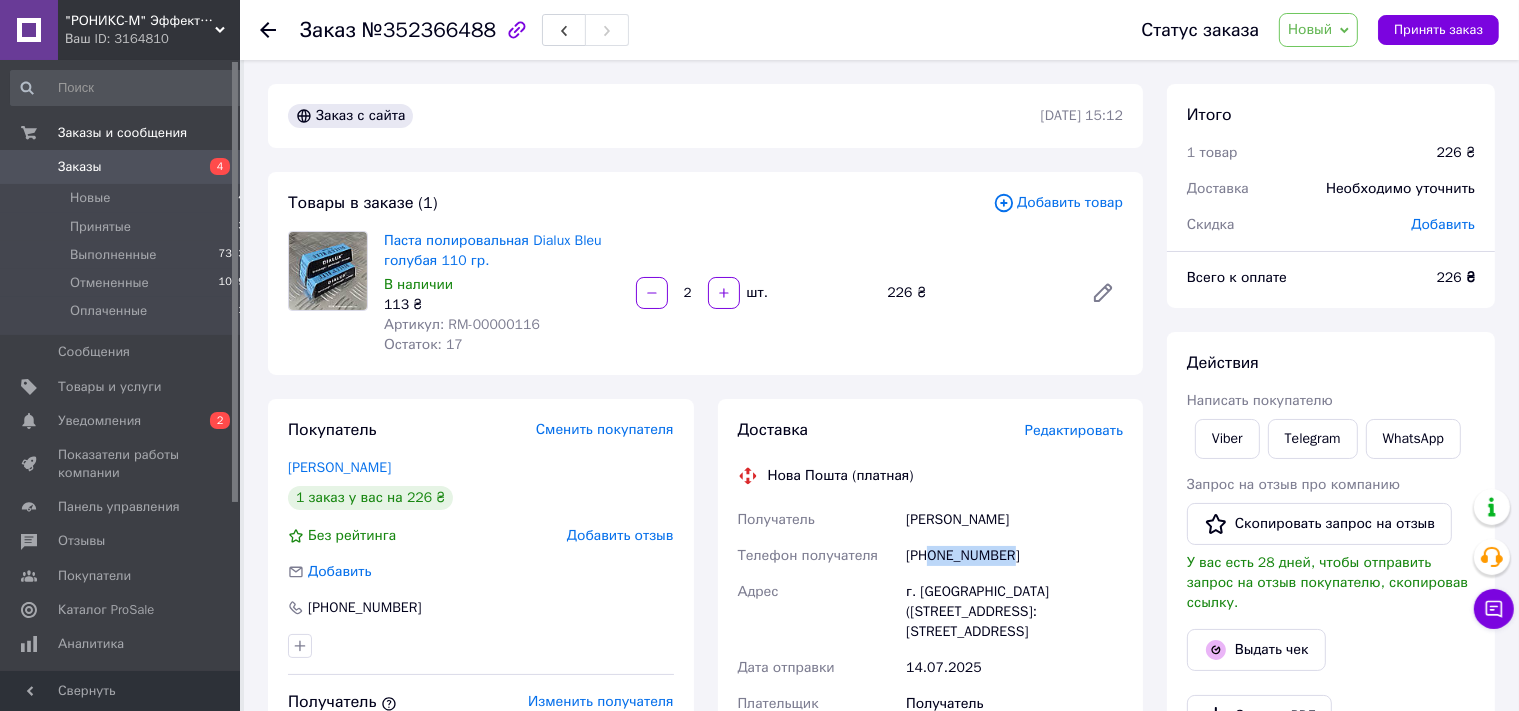 click on "Заказы" at bounding box center [121, 167] 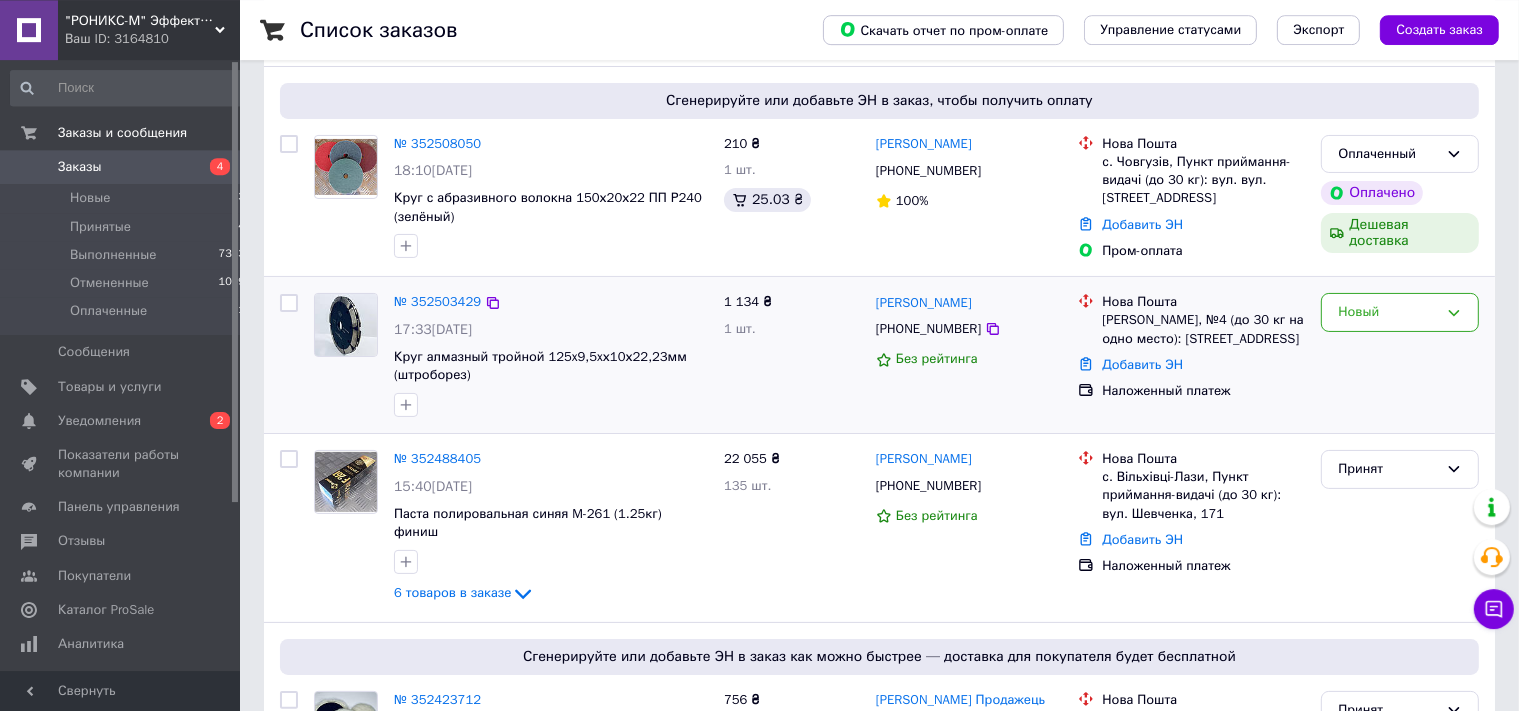 scroll, scrollTop: 316, scrollLeft: 0, axis: vertical 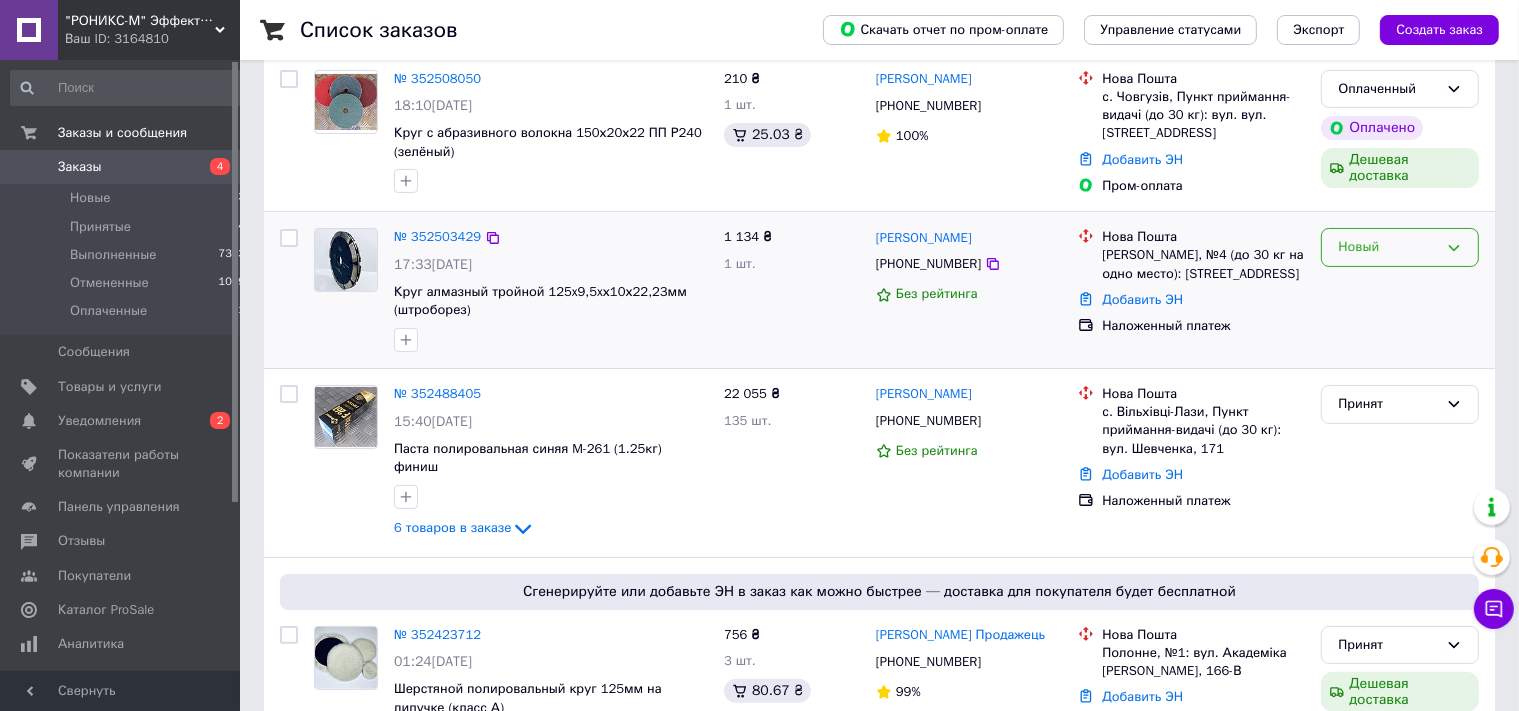 click on "Новый" at bounding box center (1388, 247) 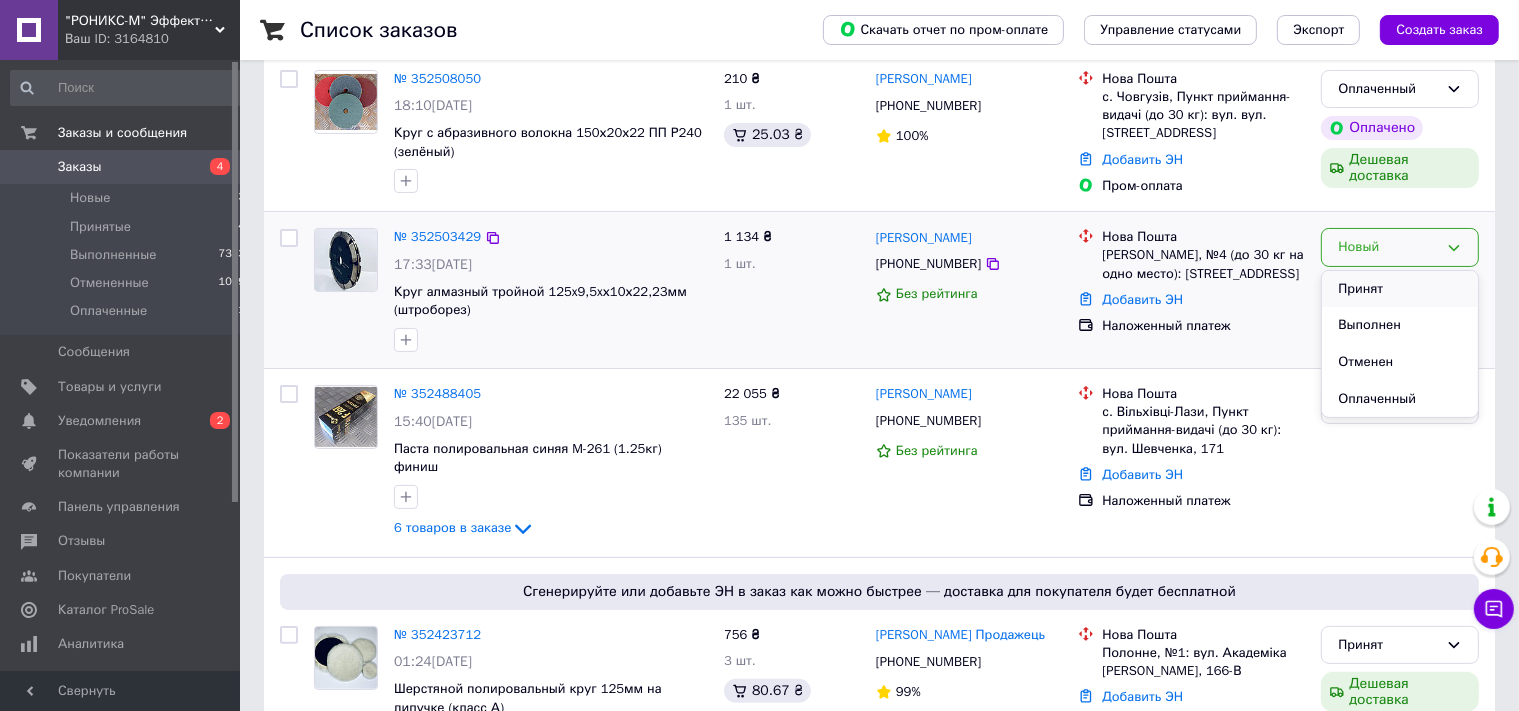 click on "Принят" at bounding box center [1400, 289] 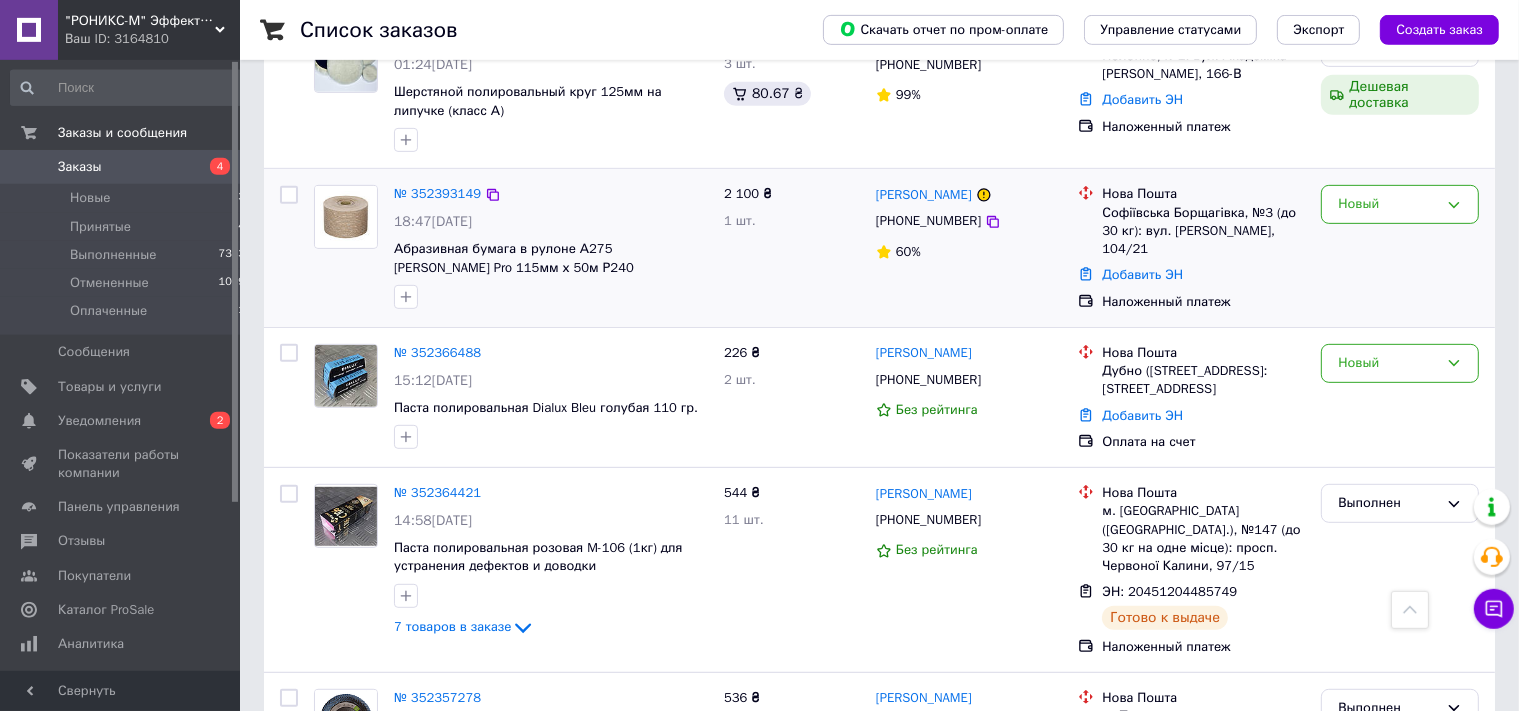 scroll, scrollTop: 950, scrollLeft: 0, axis: vertical 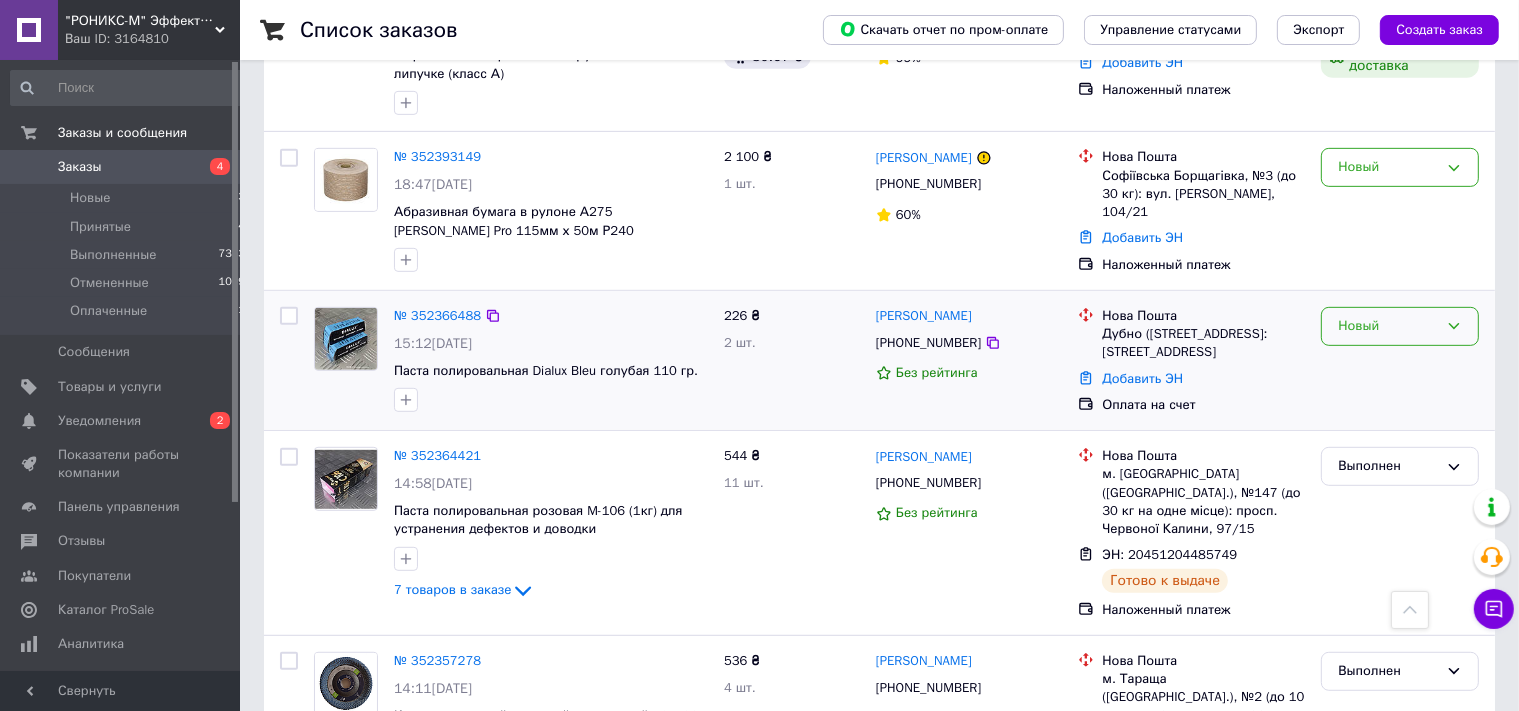 click on "Новый" at bounding box center (1388, 326) 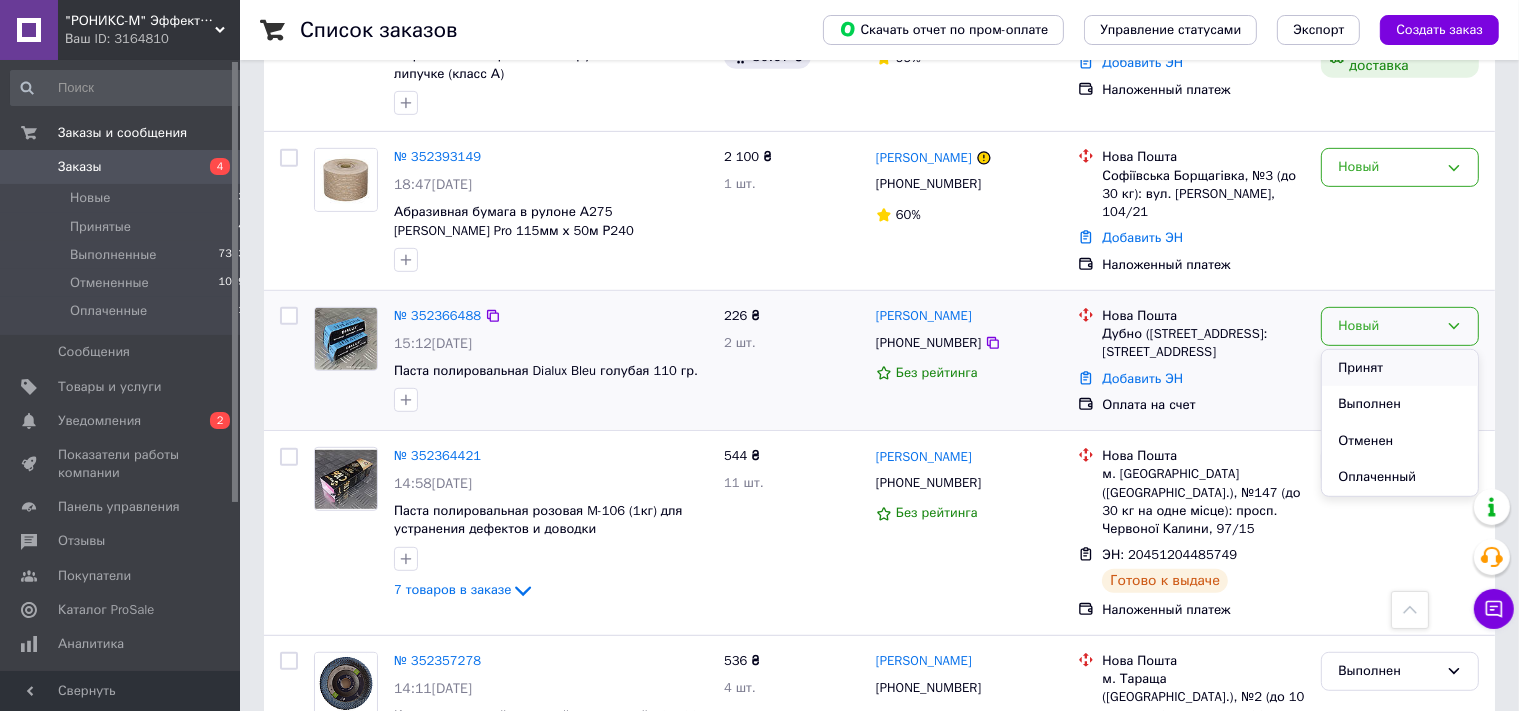 click on "Принят" at bounding box center (1400, 368) 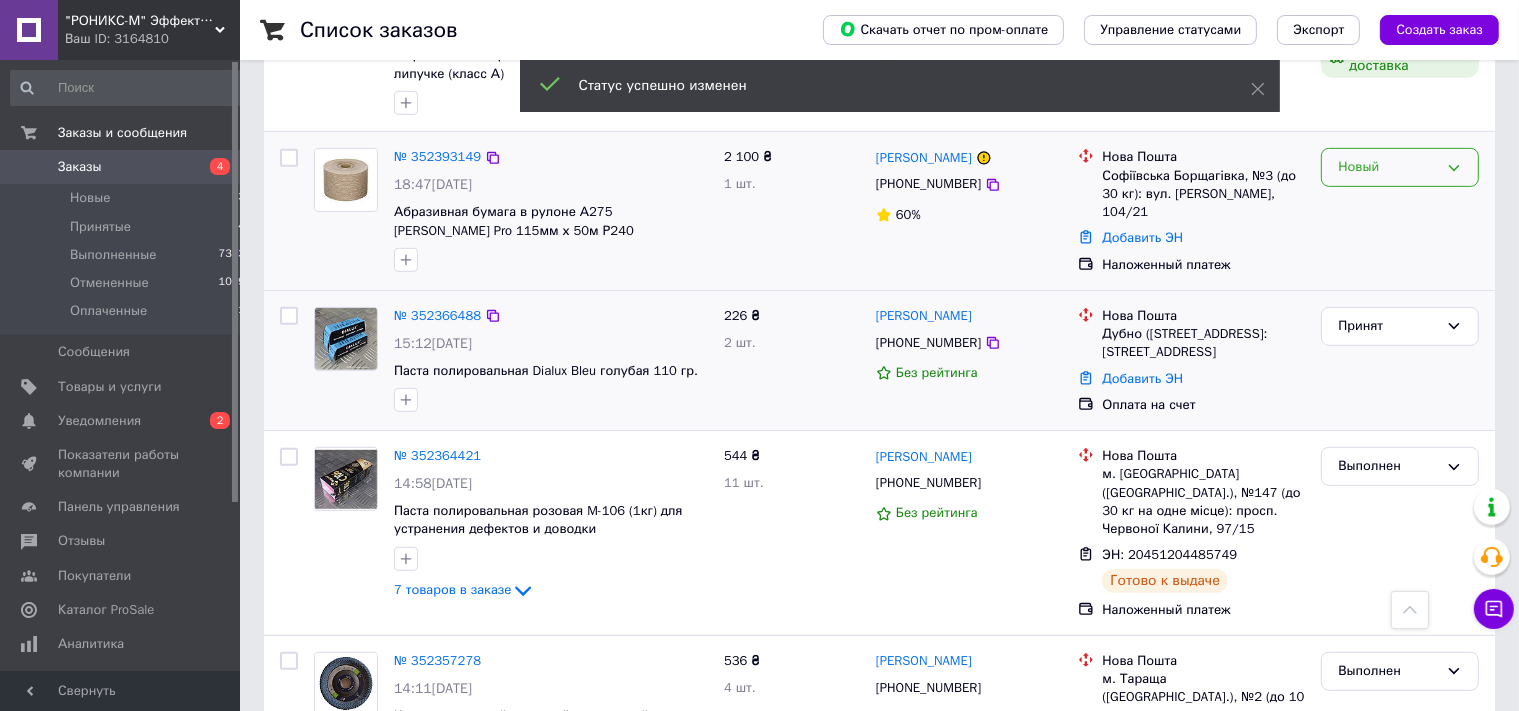 click on "Новый" at bounding box center [1400, 167] 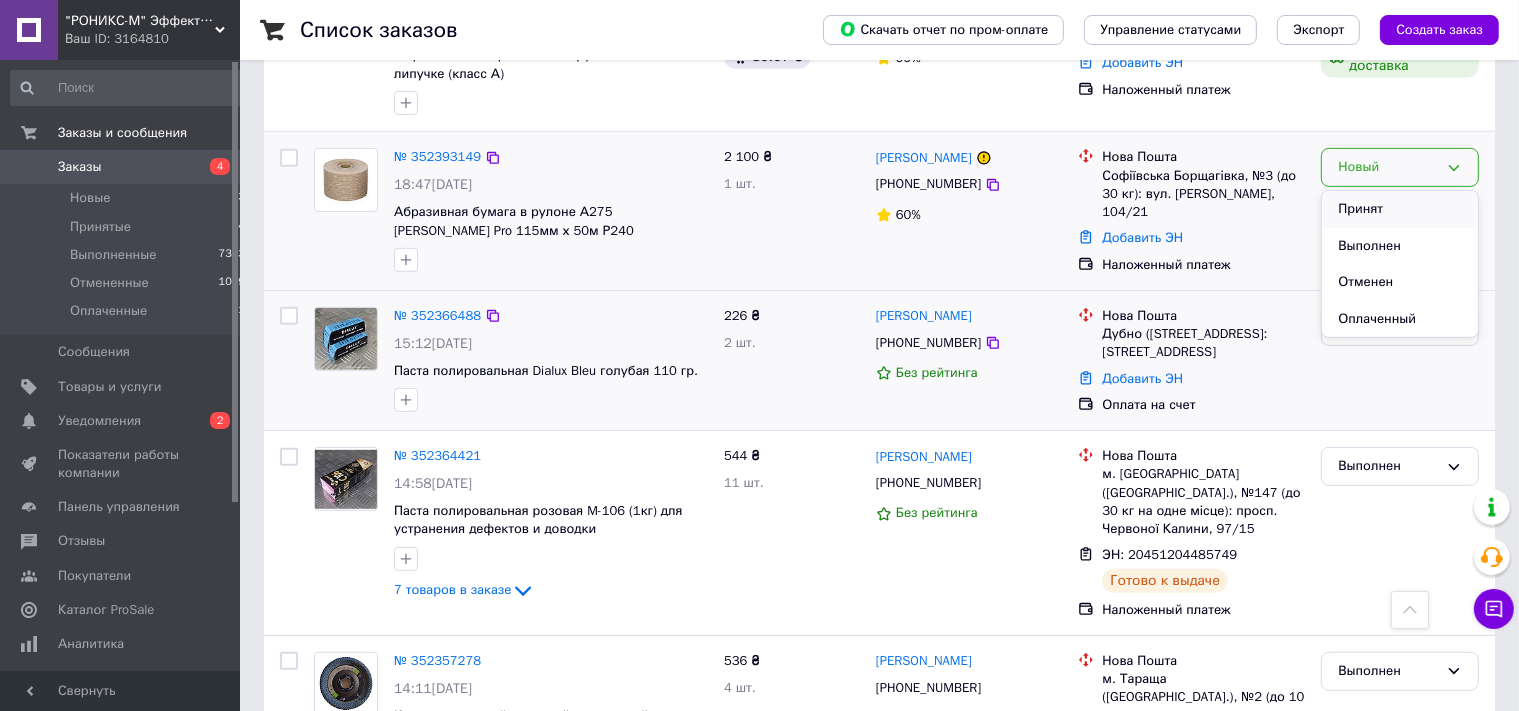 click on "Принят" at bounding box center (1400, 209) 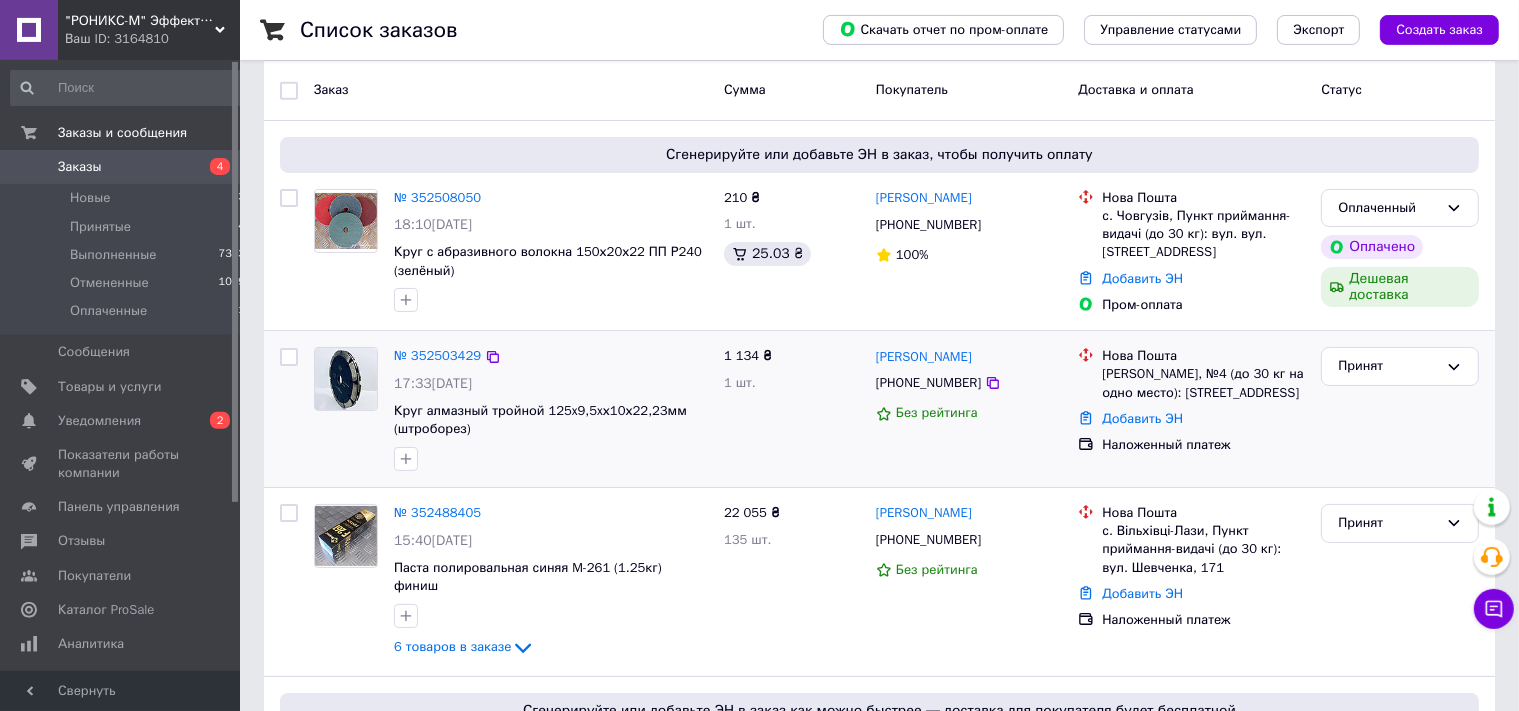 scroll, scrollTop: 422, scrollLeft: 0, axis: vertical 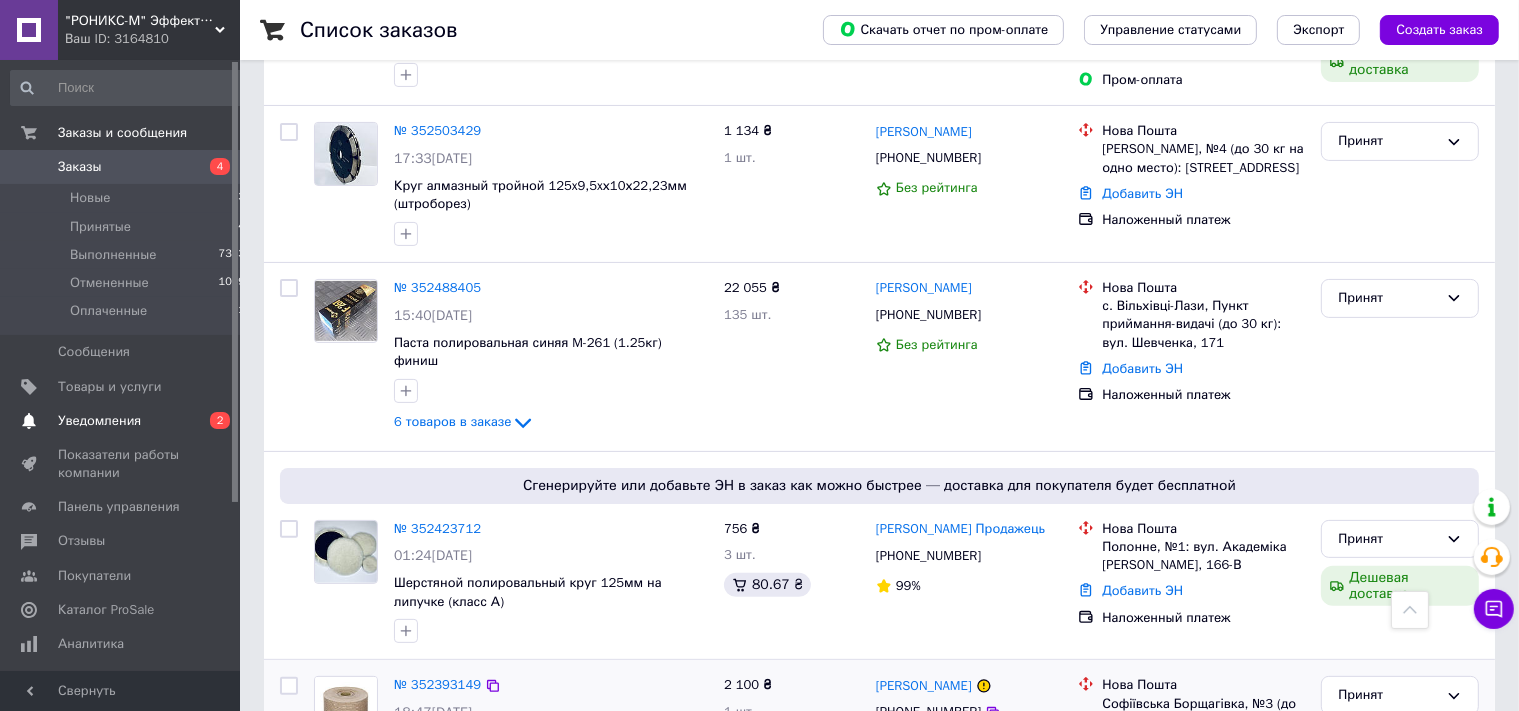 click on "Уведомления" at bounding box center [99, 421] 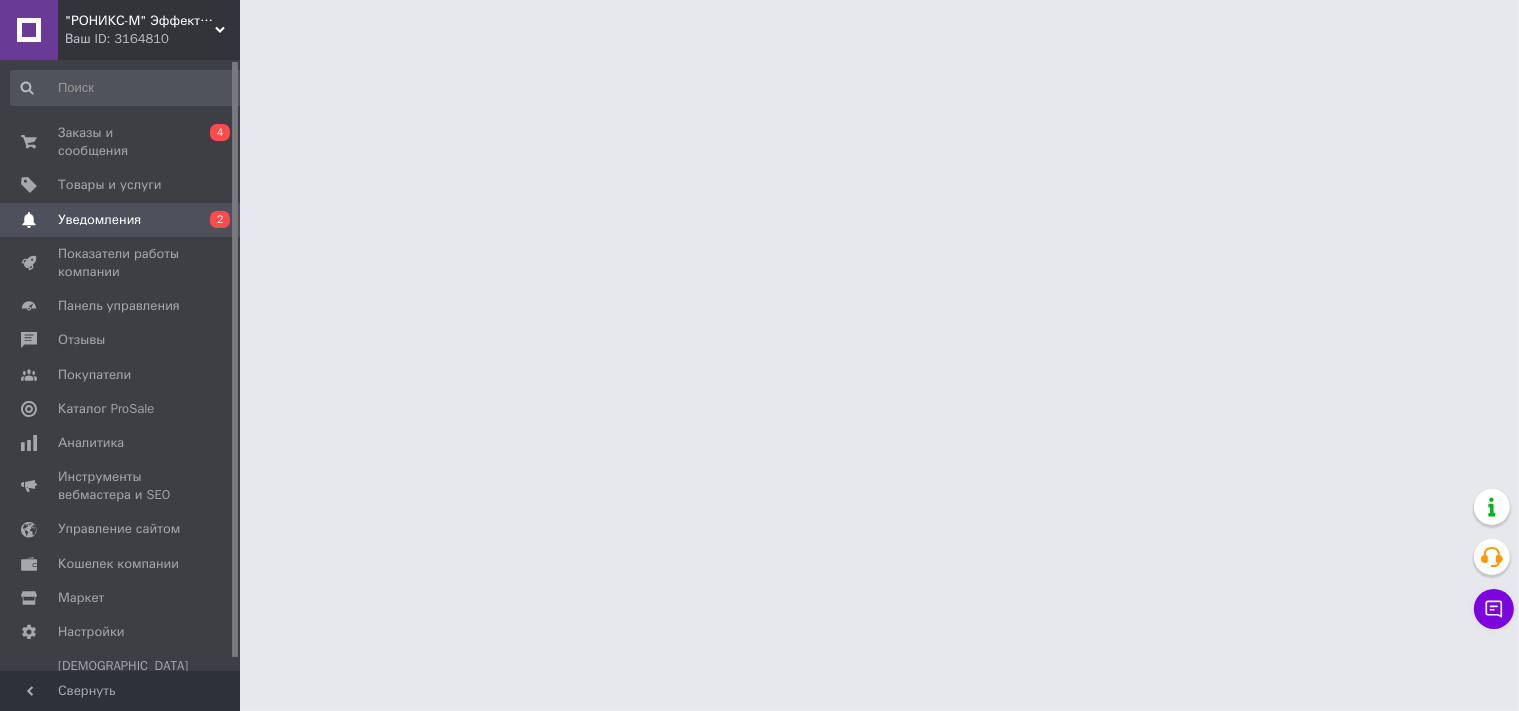 scroll, scrollTop: 0, scrollLeft: 0, axis: both 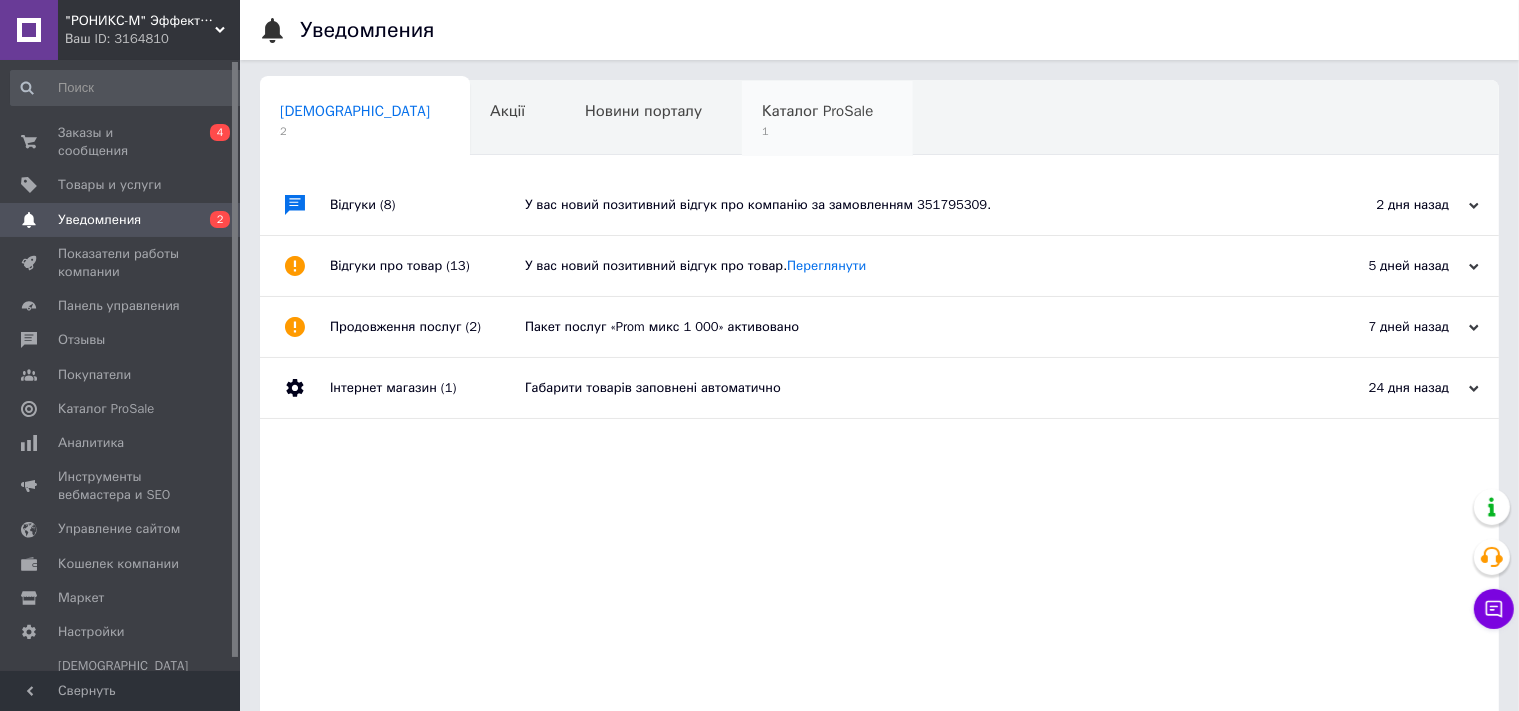click on "Каталог ProSale" at bounding box center (817, 111) 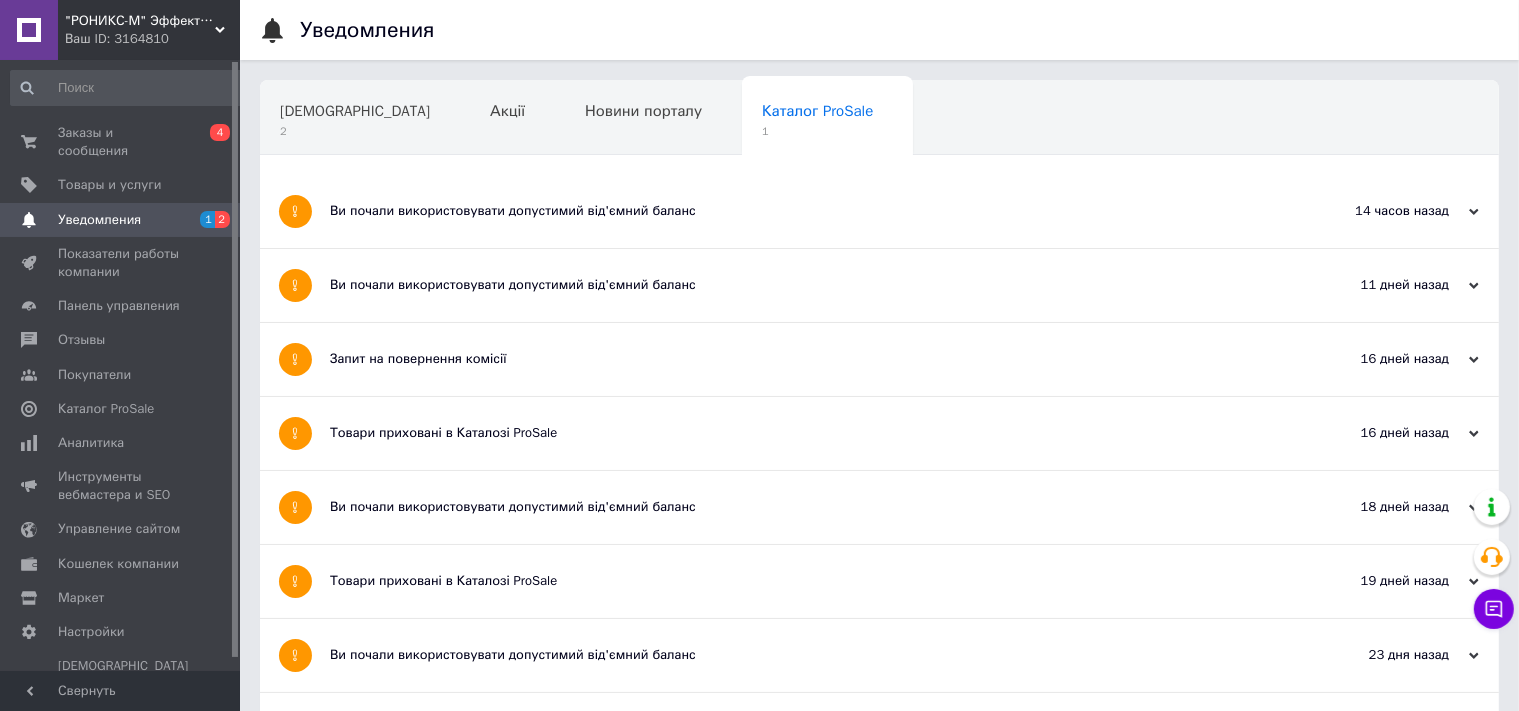 click on "Ви почали використовувати допустимий від'ємний баланс" at bounding box center (804, 211) 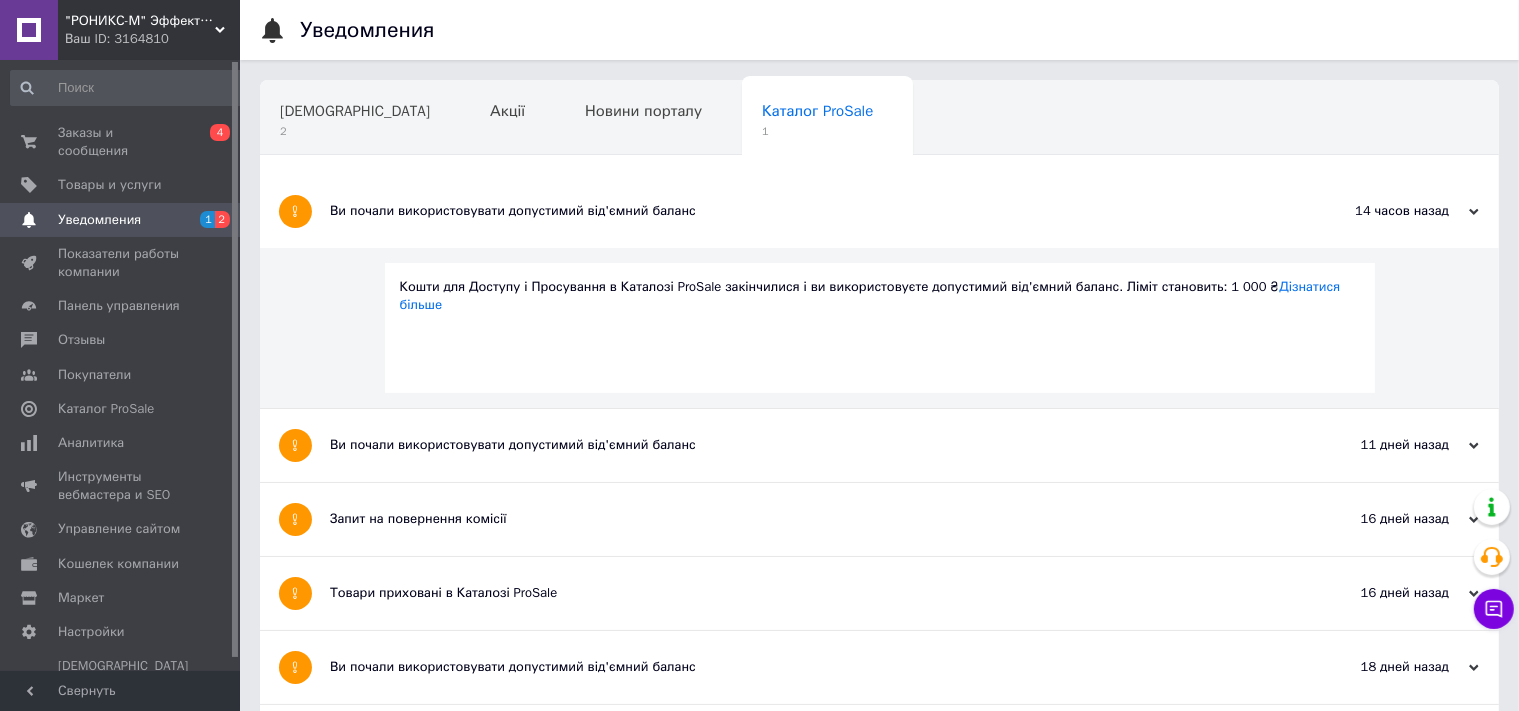 click on "Ви почали використовувати допустимий від'ємний баланс" at bounding box center (804, 211) 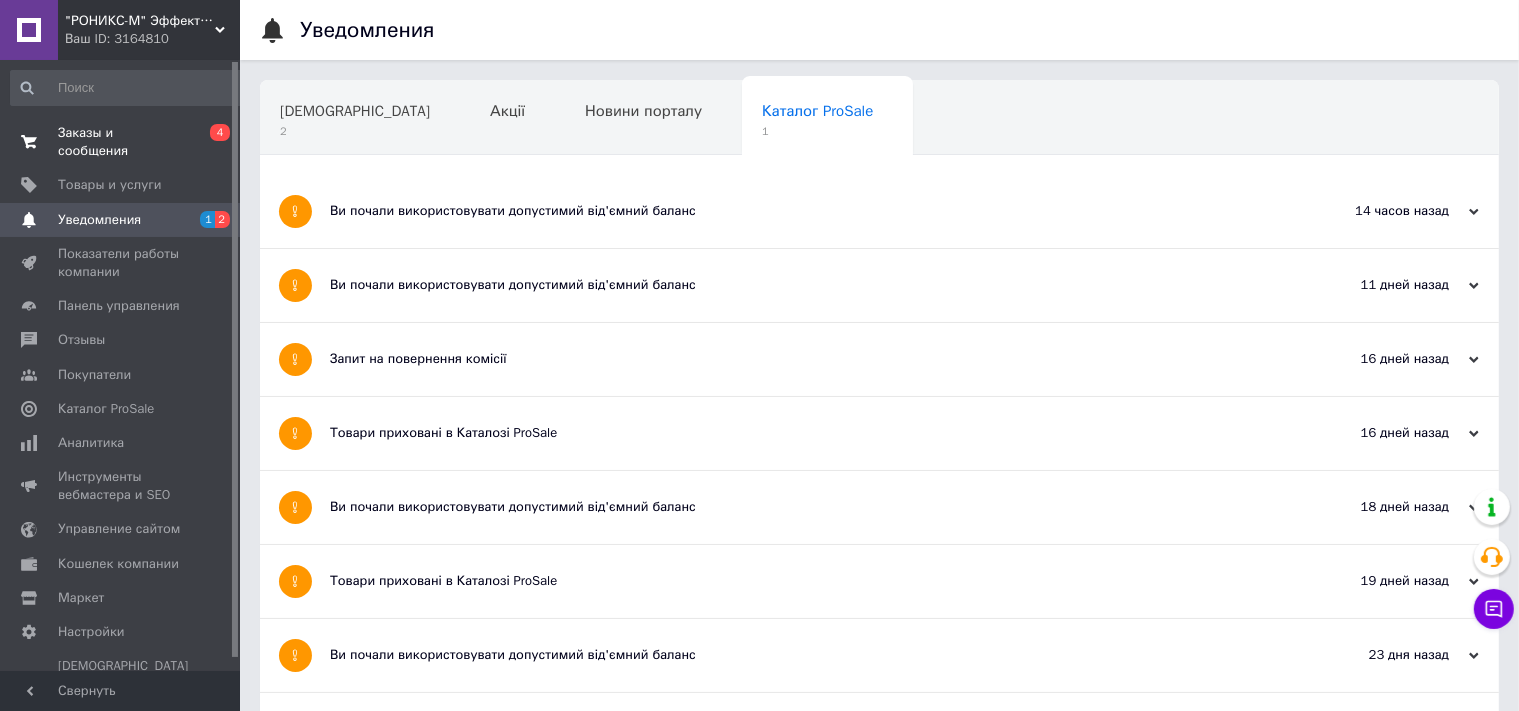 click on "Заказы и сообщения" at bounding box center [121, 142] 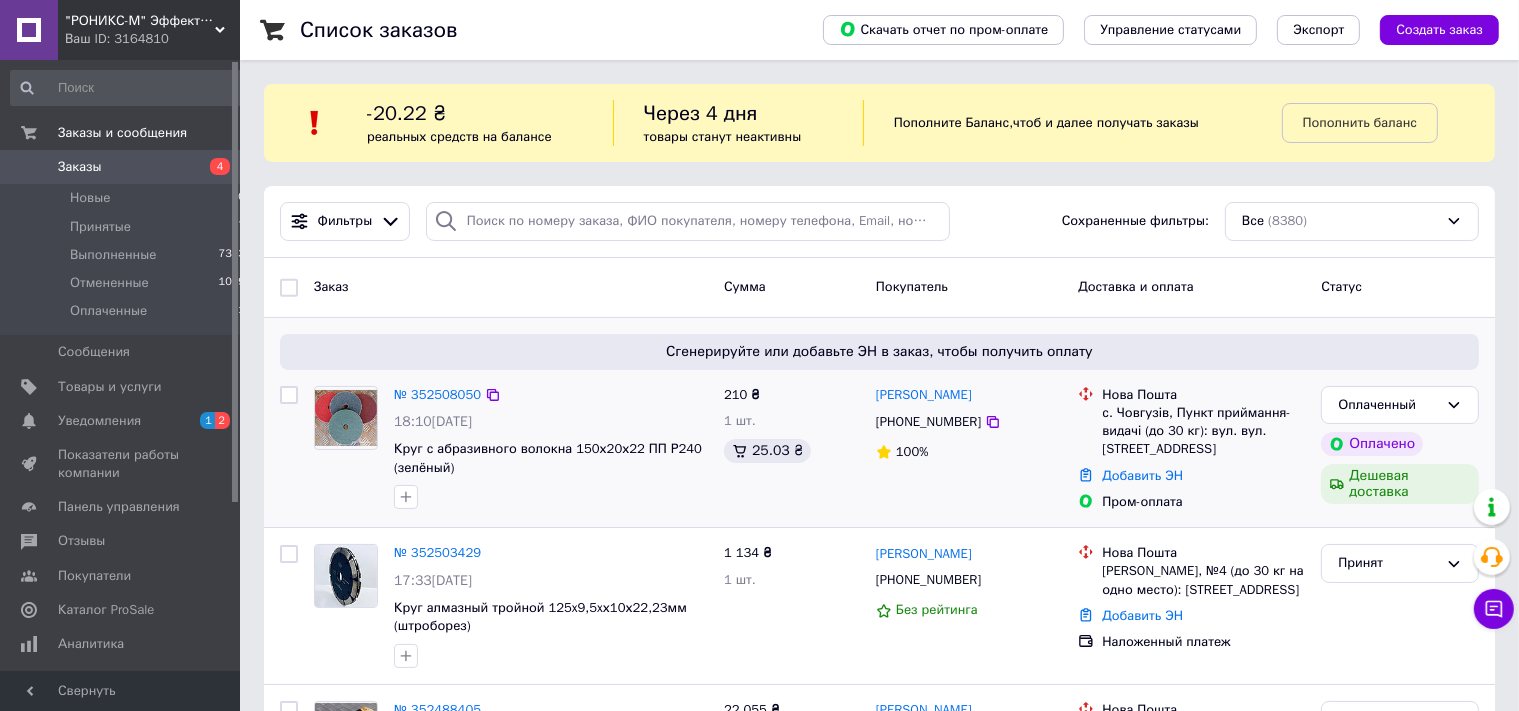 scroll, scrollTop: 105, scrollLeft: 0, axis: vertical 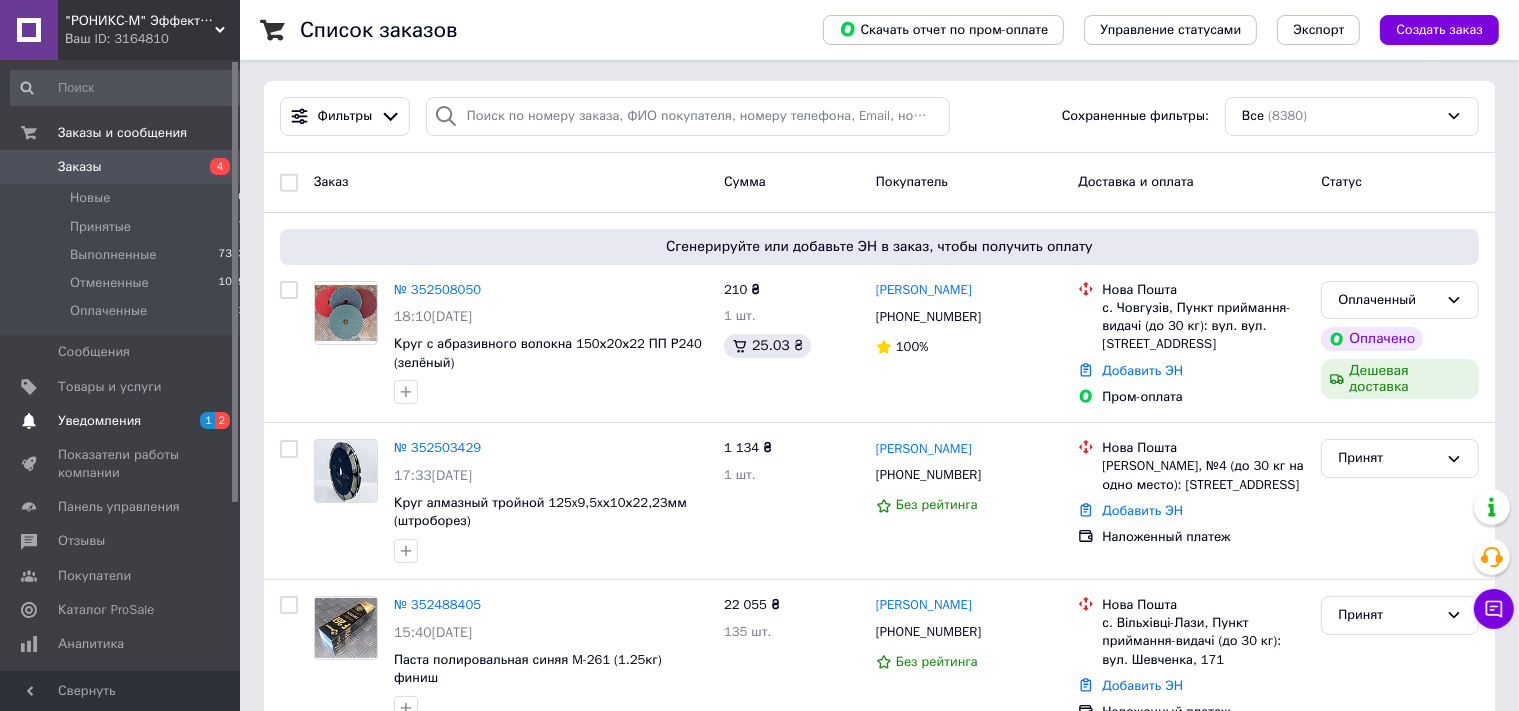 click on "Уведомления" at bounding box center (99, 421) 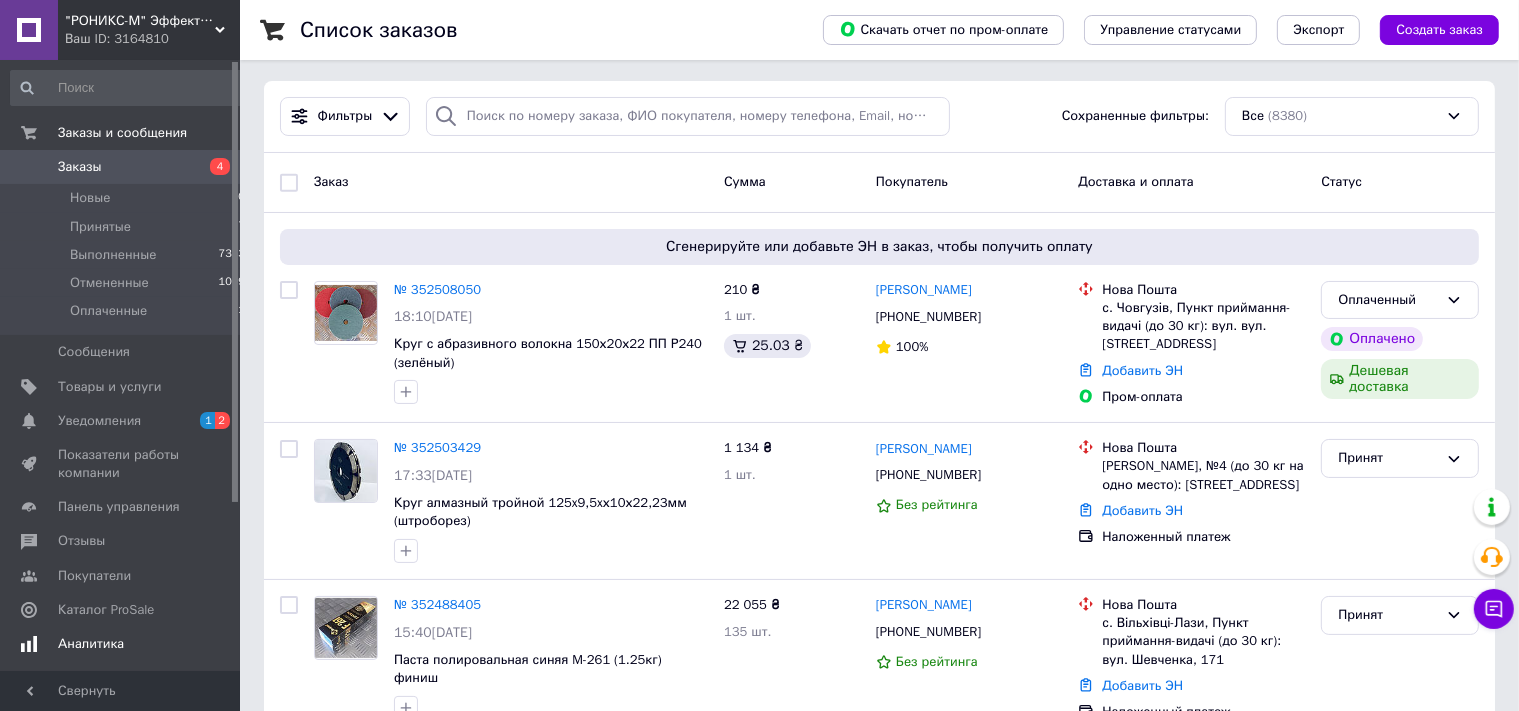 scroll, scrollTop: 0, scrollLeft: 0, axis: both 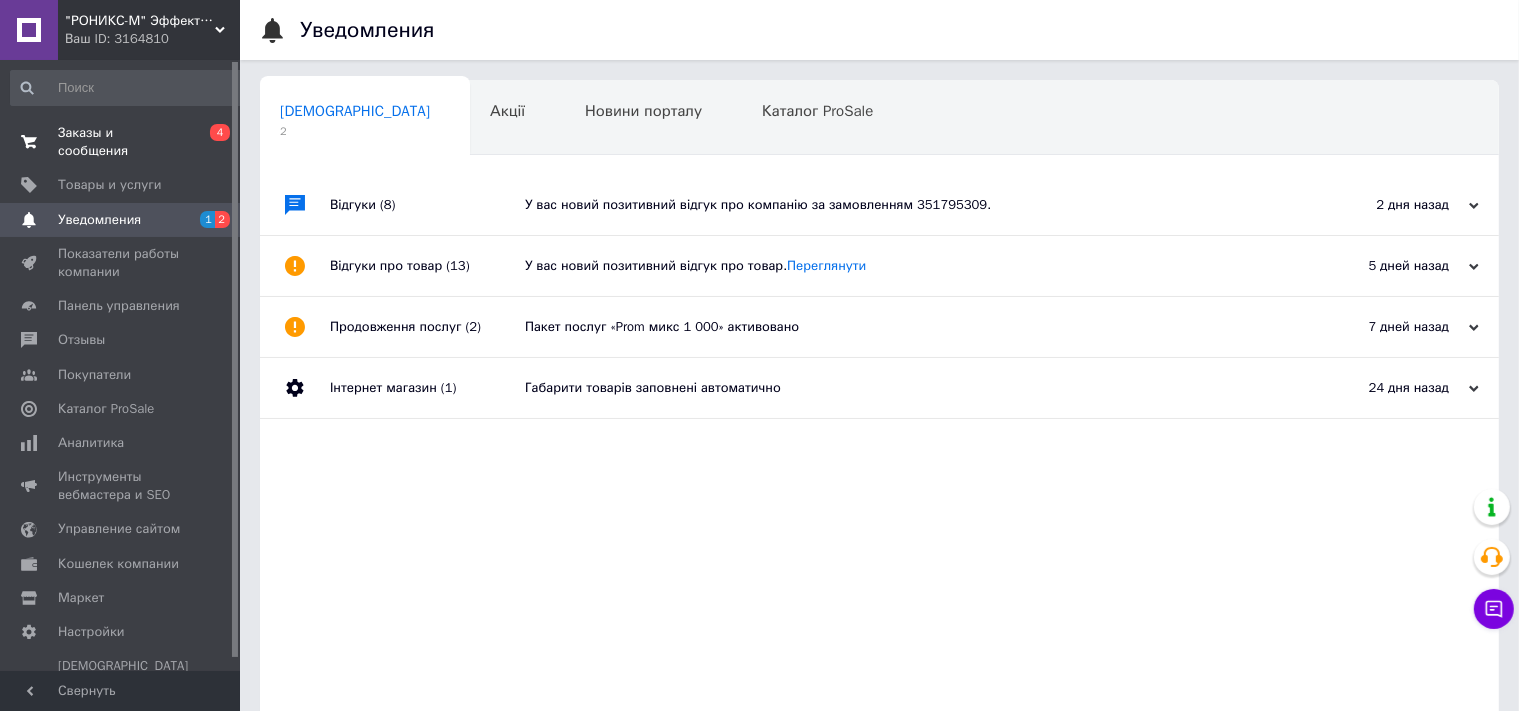 click on "Заказы и сообщения" at bounding box center (121, 142) 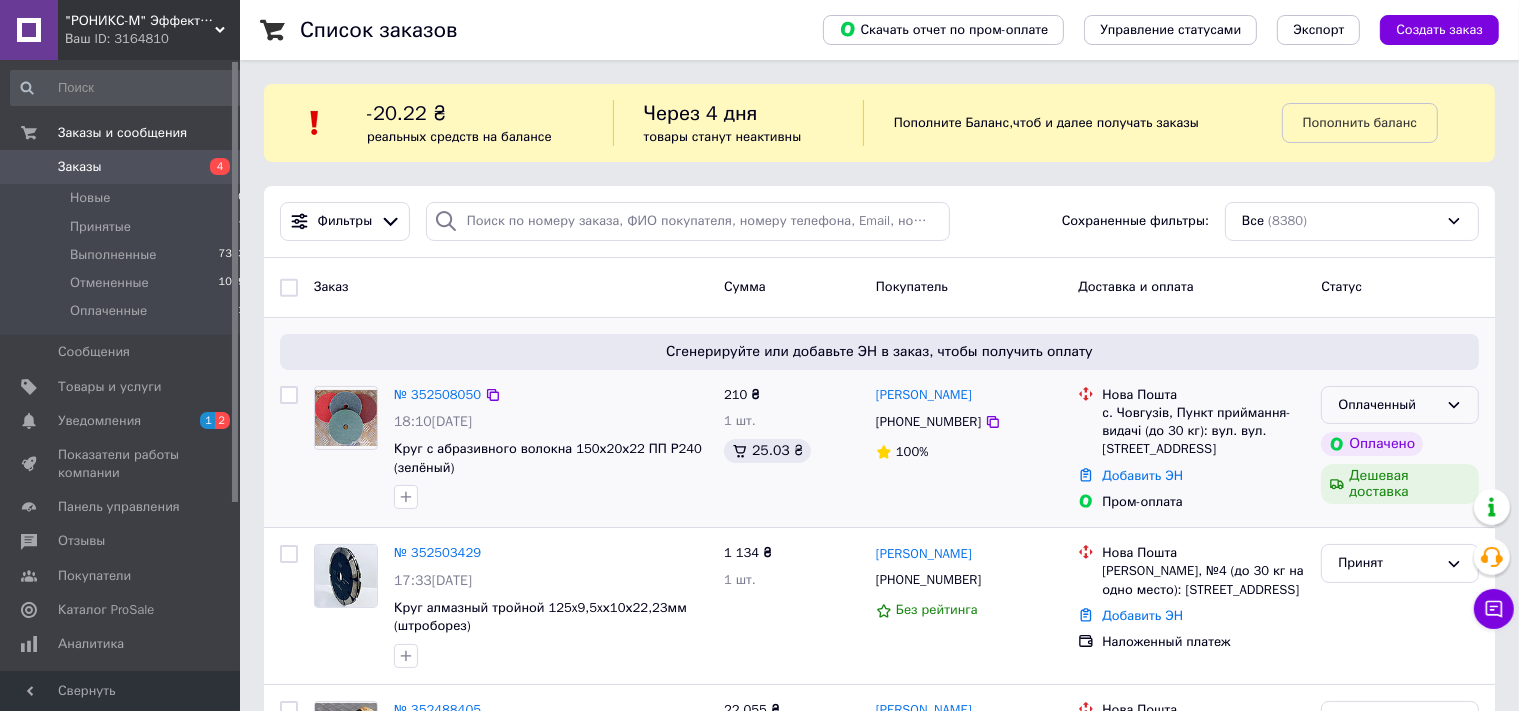 click on "Оплаченный" at bounding box center [1400, 405] 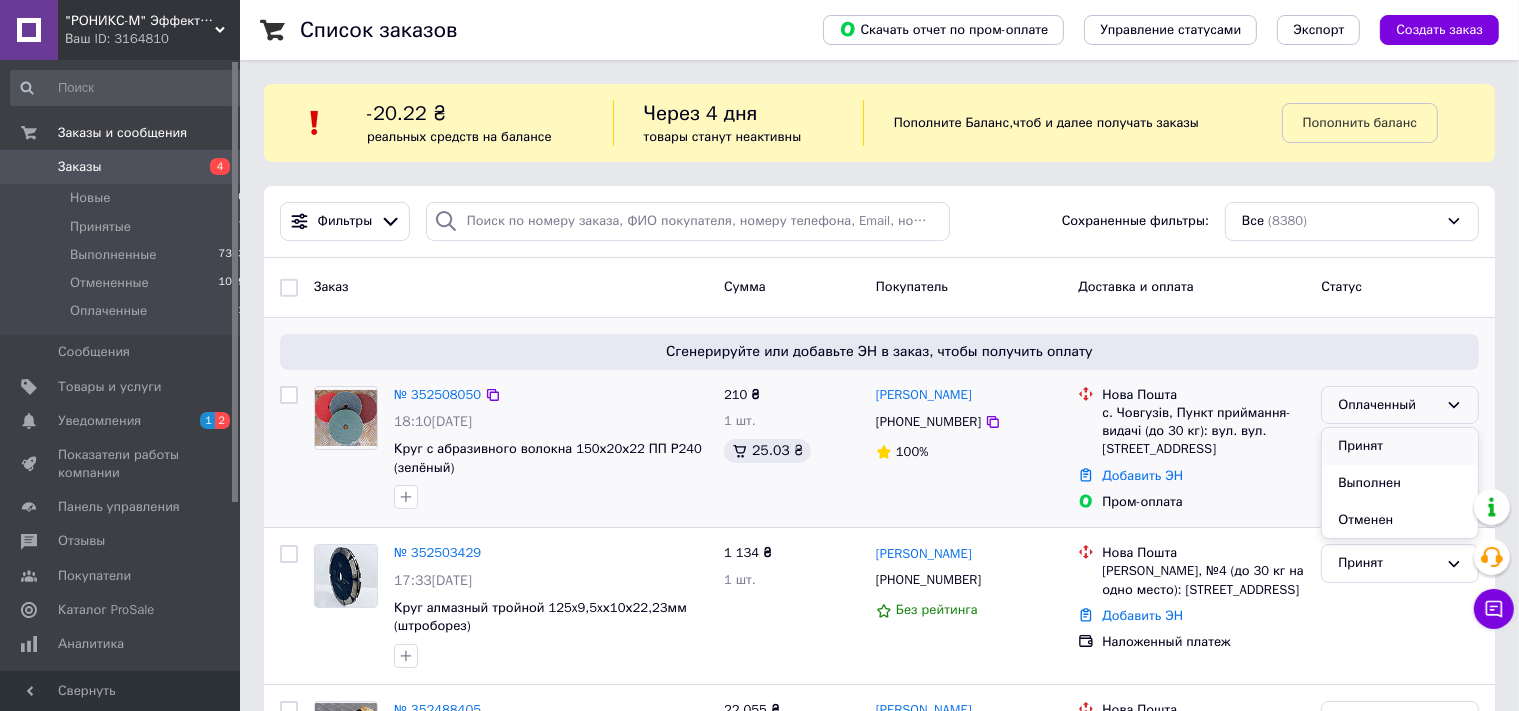 click on "Принят" at bounding box center (1400, 446) 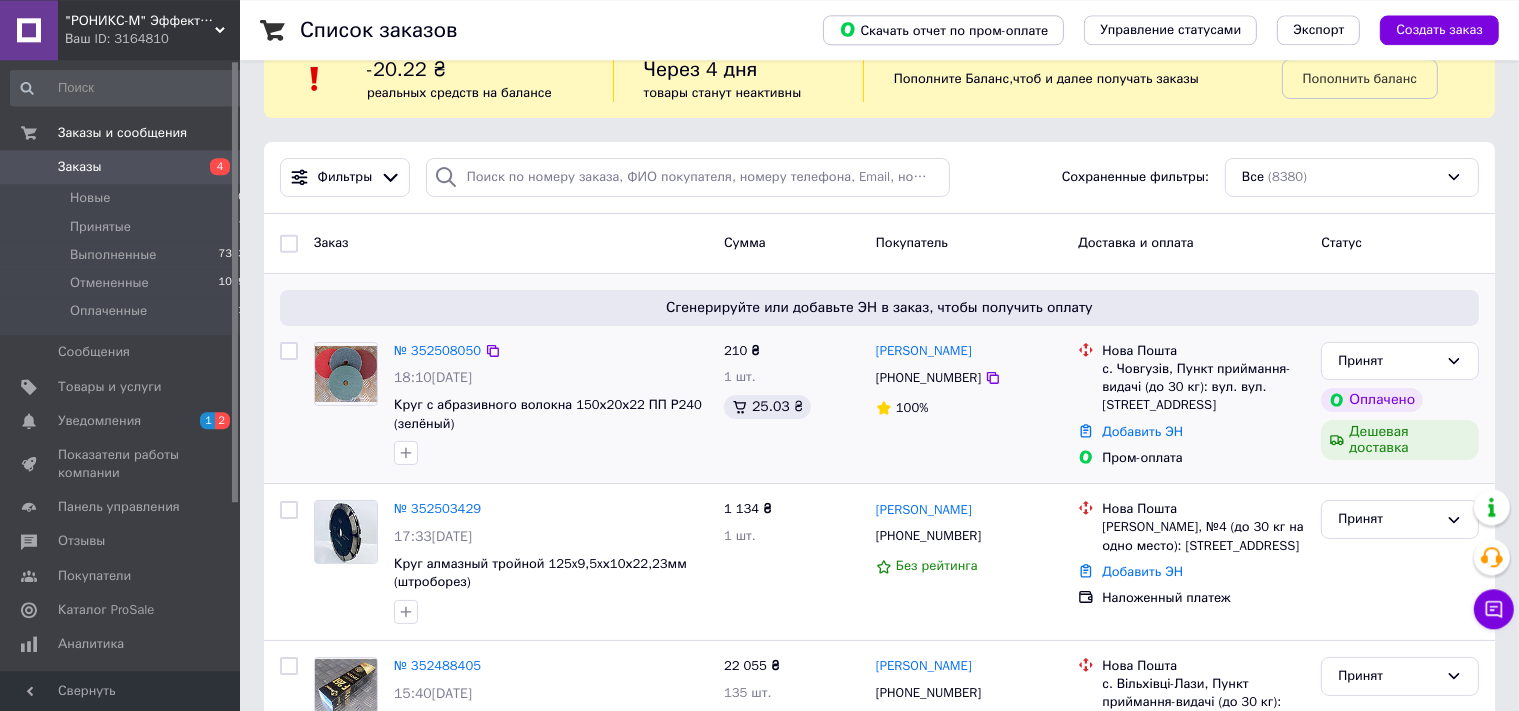 scroll, scrollTop: 0, scrollLeft: 0, axis: both 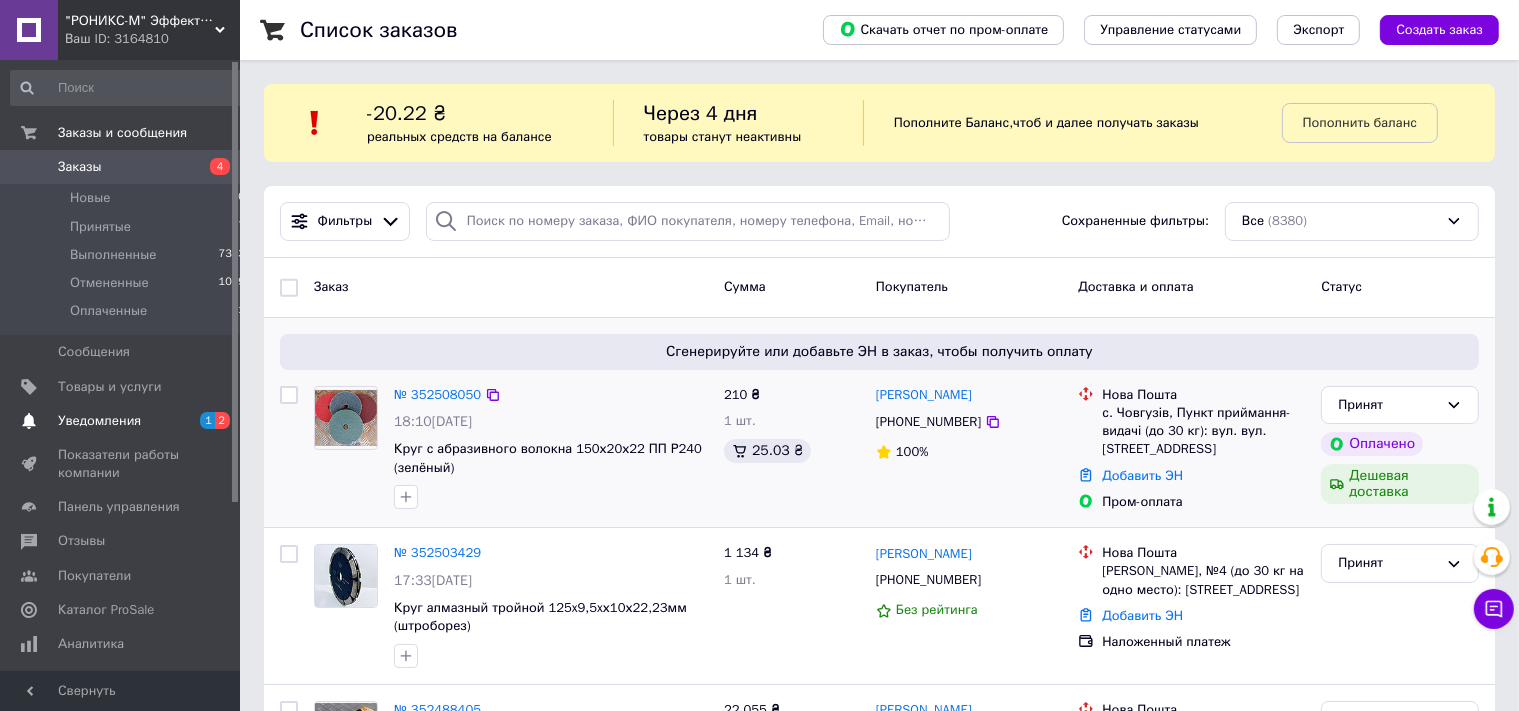 click on "Уведомления" at bounding box center (99, 421) 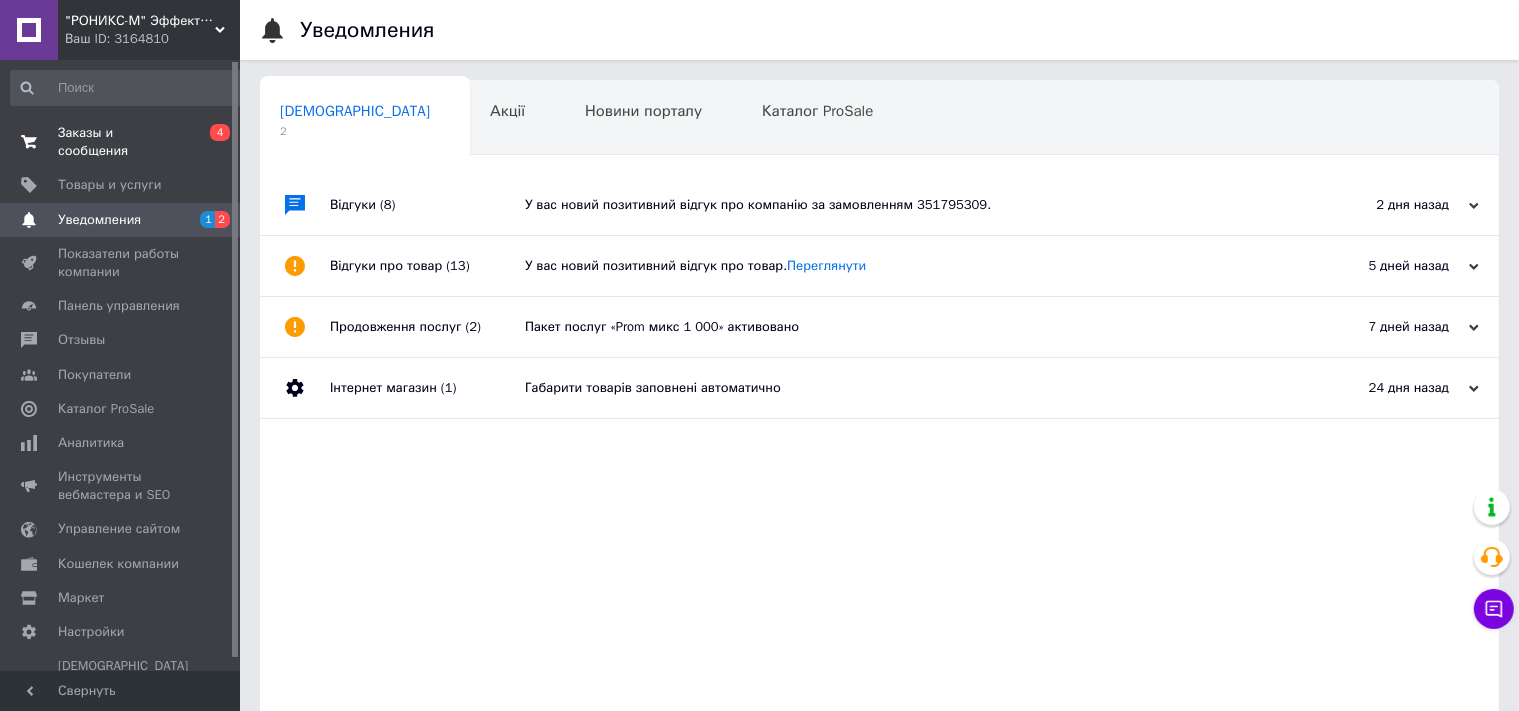 click on "Заказы и сообщения 0 4" at bounding box center [128, 142] 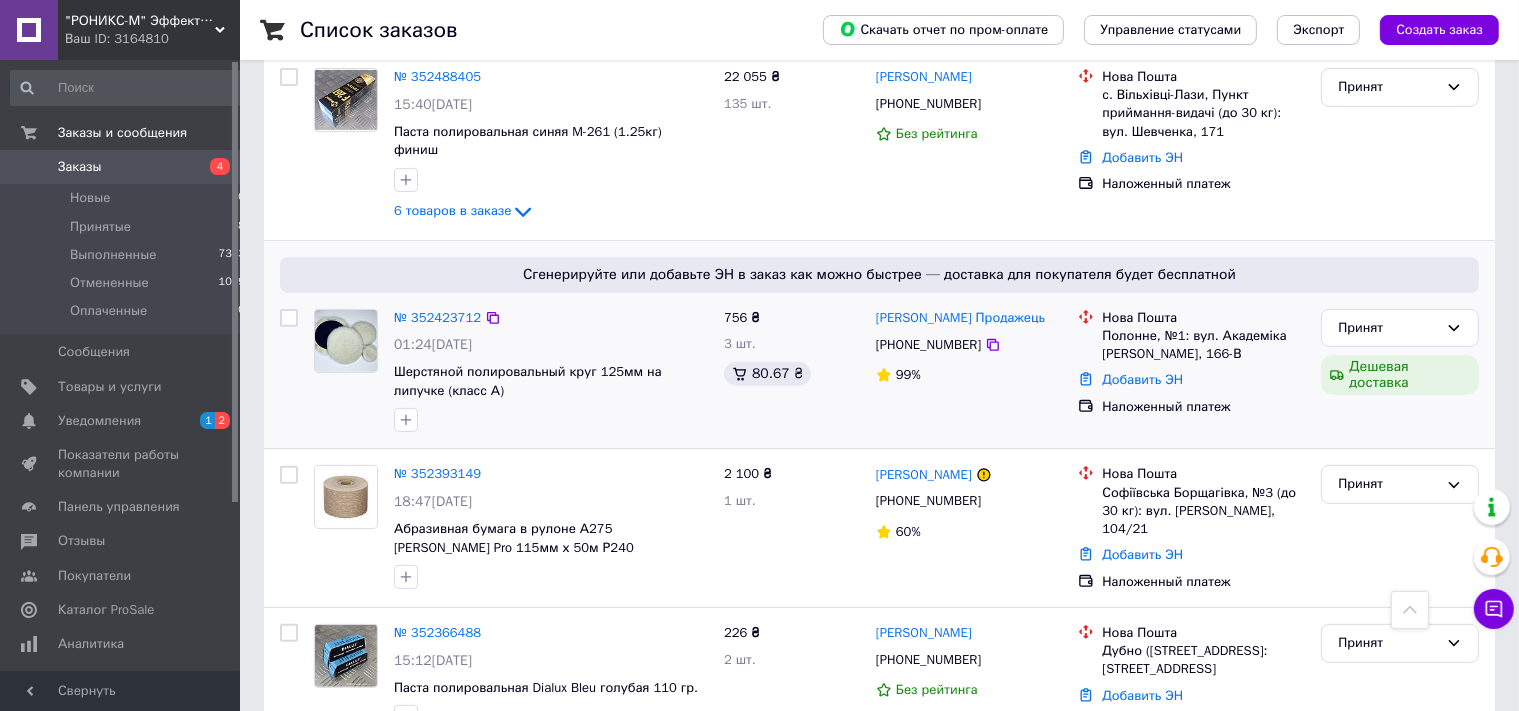 scroll, scrollTop: 739, scrollLeft: 0, axis: vertical 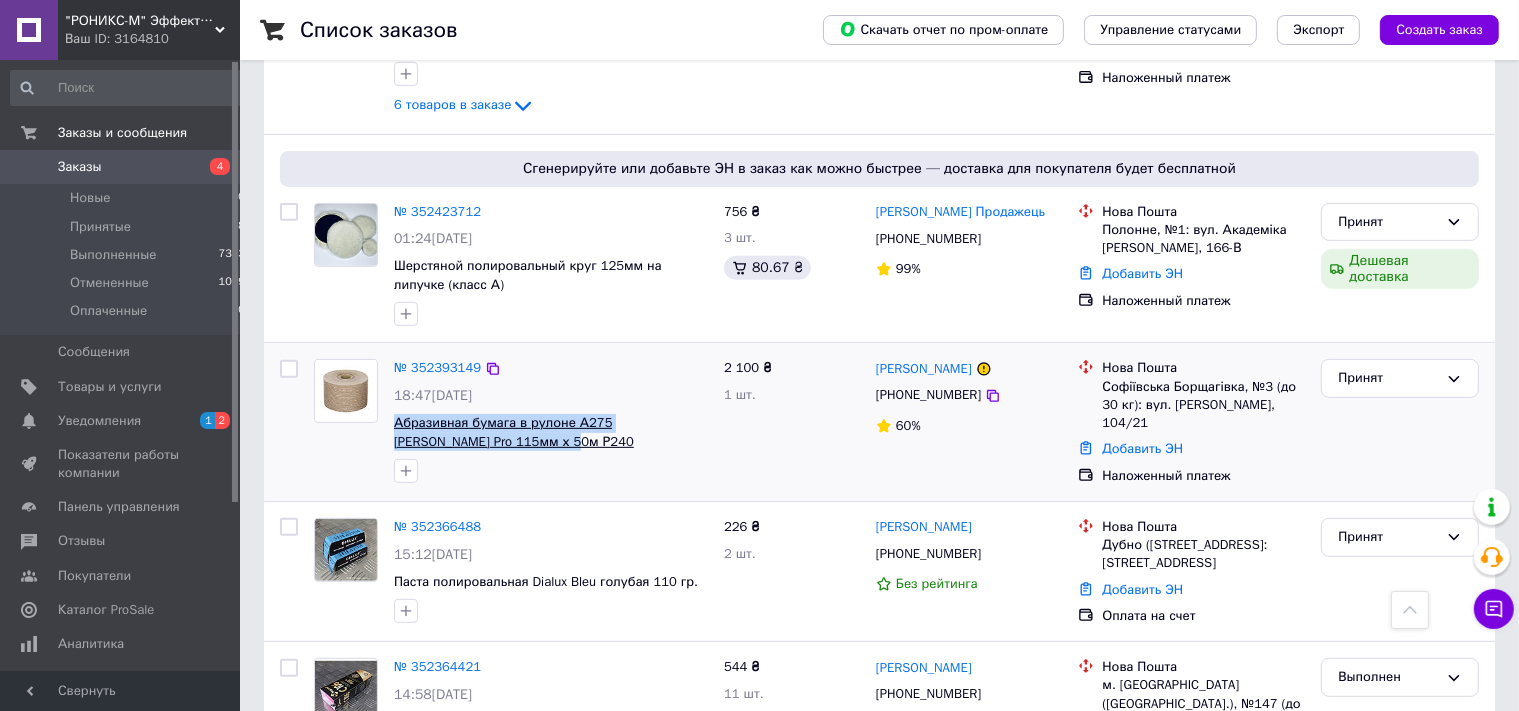 drag, startPoint x: 517, startPoint y: 423, endPoint x: 396, endPoint y: 410, distance: 121.69634 